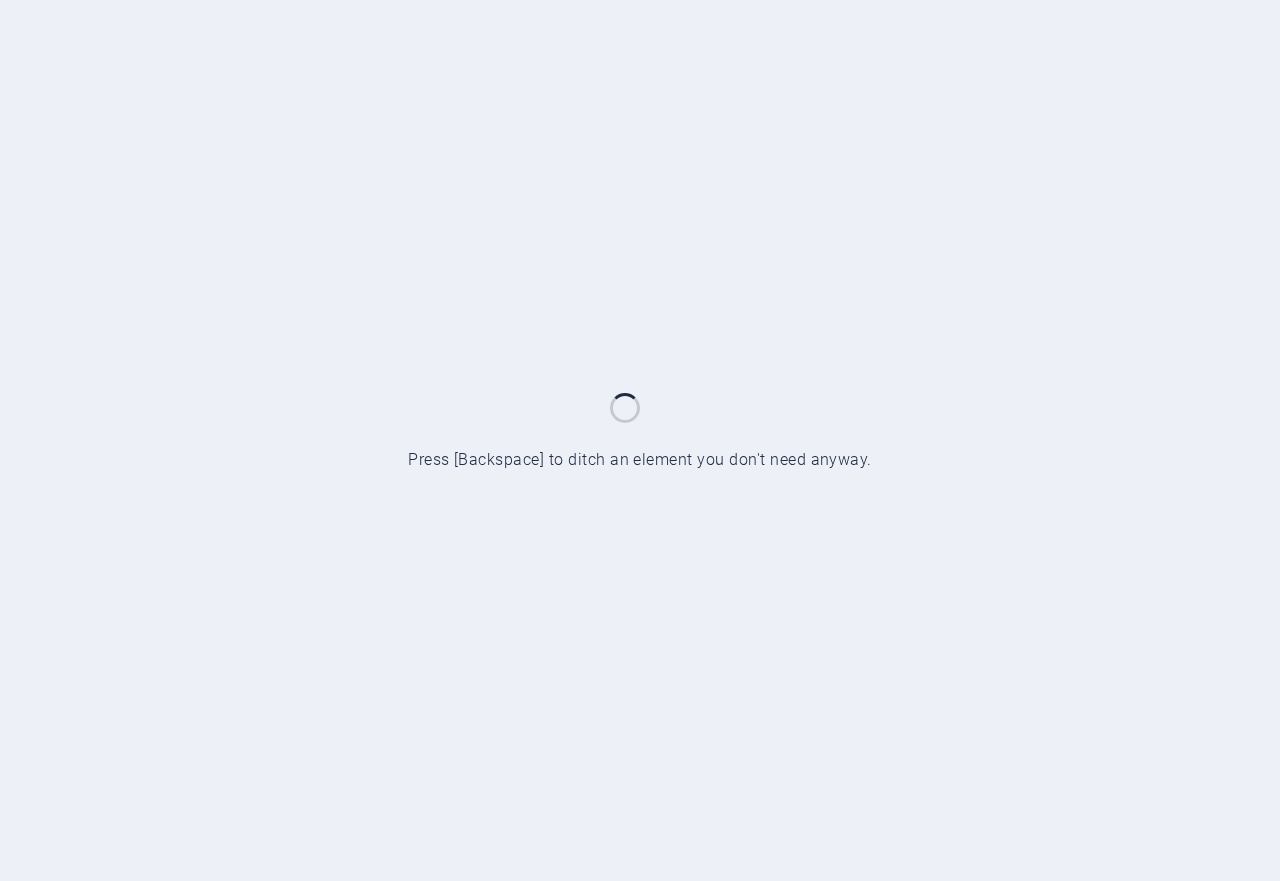 scroll, scrollTop: 0, scrollLeft: 0, axis: both 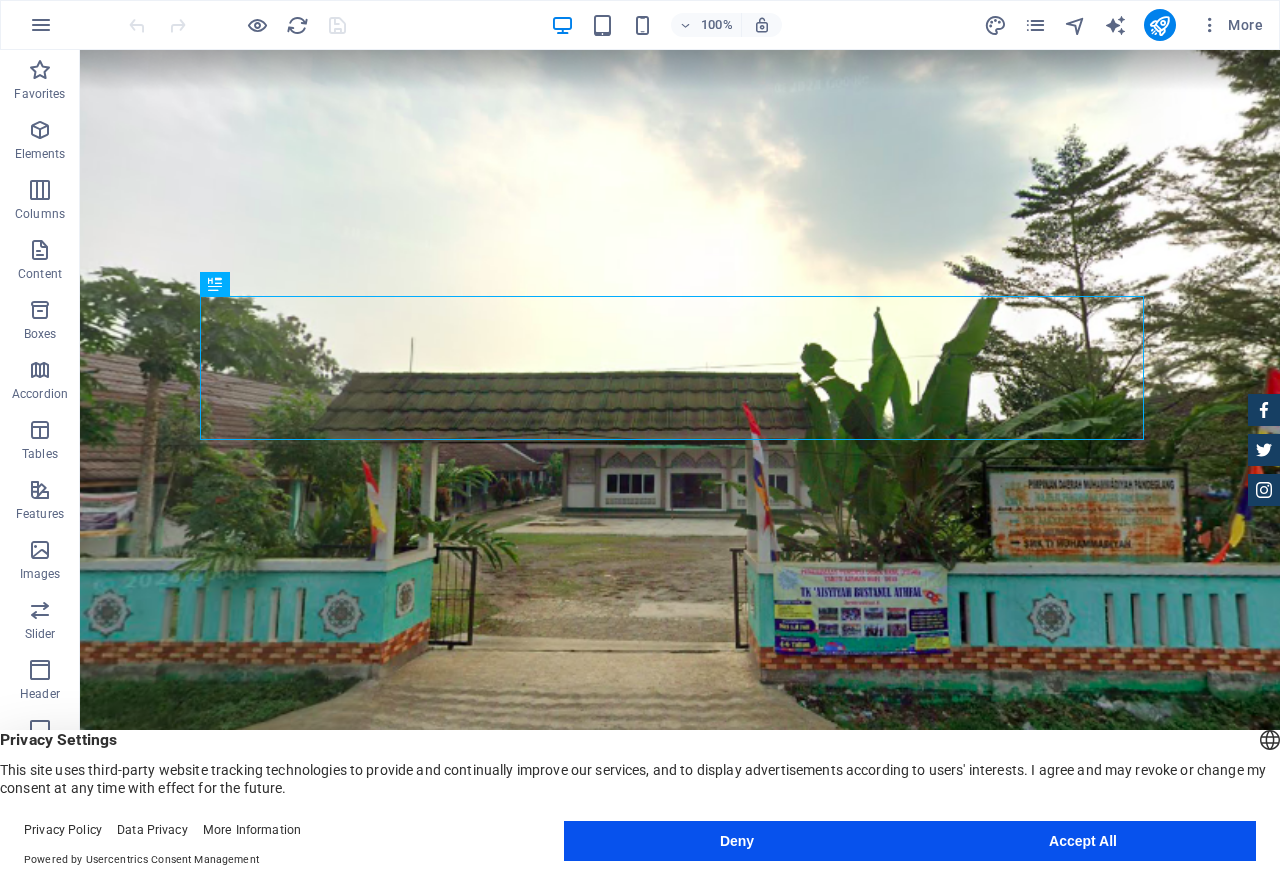 click on "Accept All" at bounding box center (1083, 841) 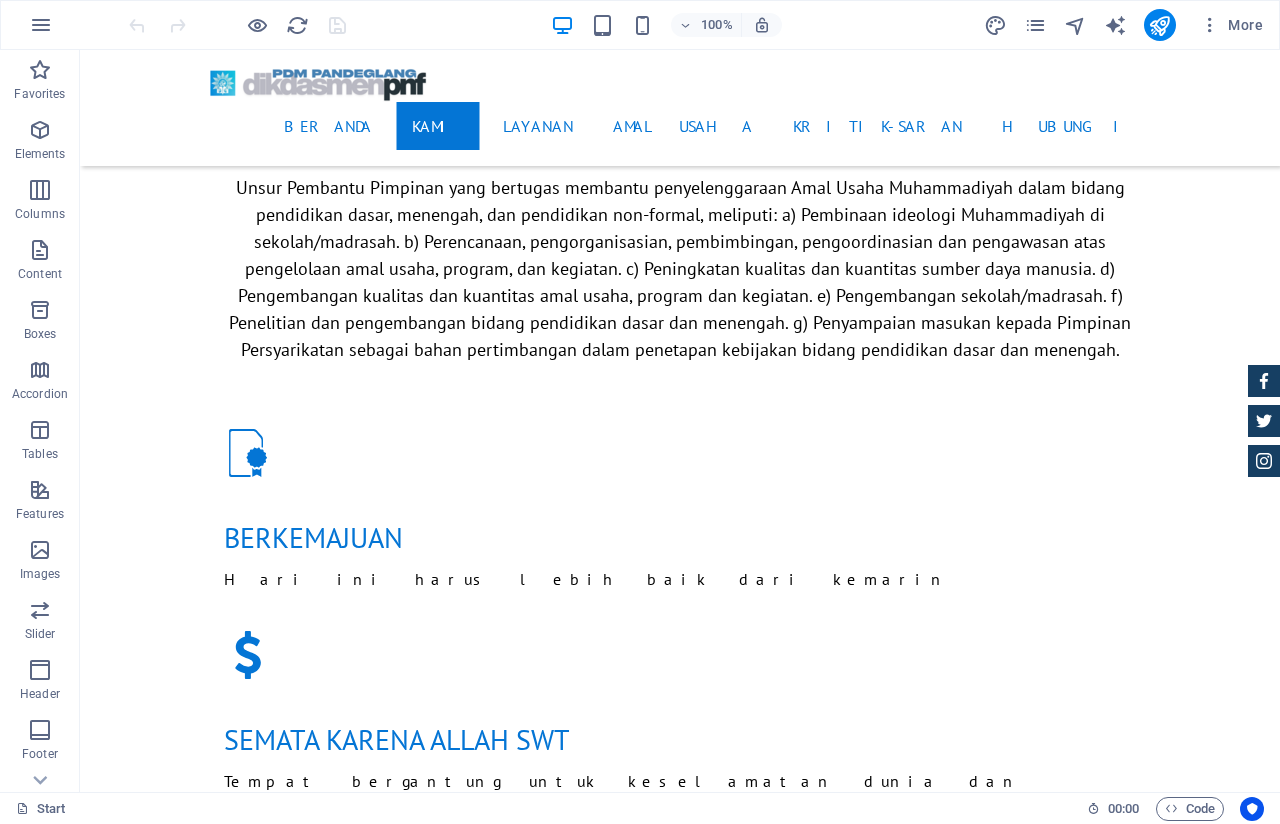 scroll, scrollTop: 1543, scrollLeft: 0, axis: vertical 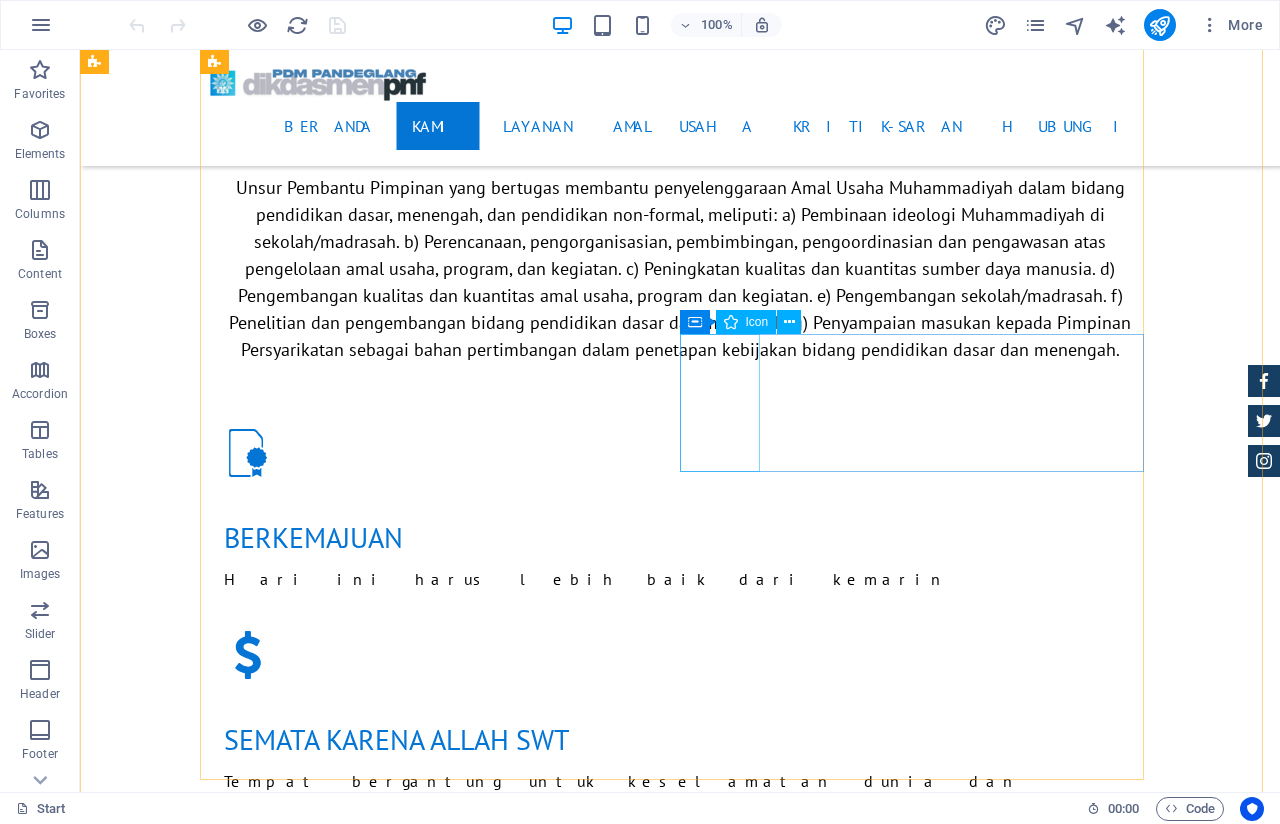 click at bounding box center [680, 2795] 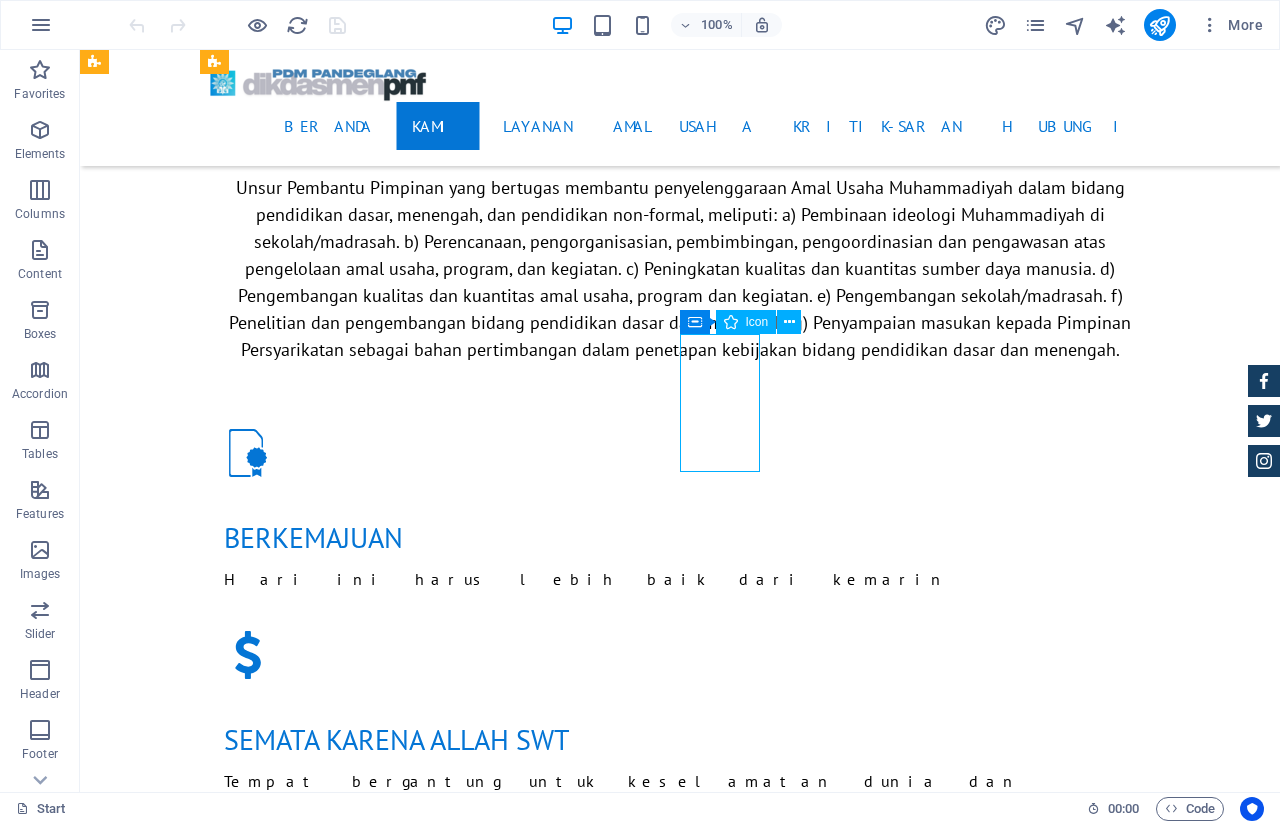 click at bounding box center [680, 2795] 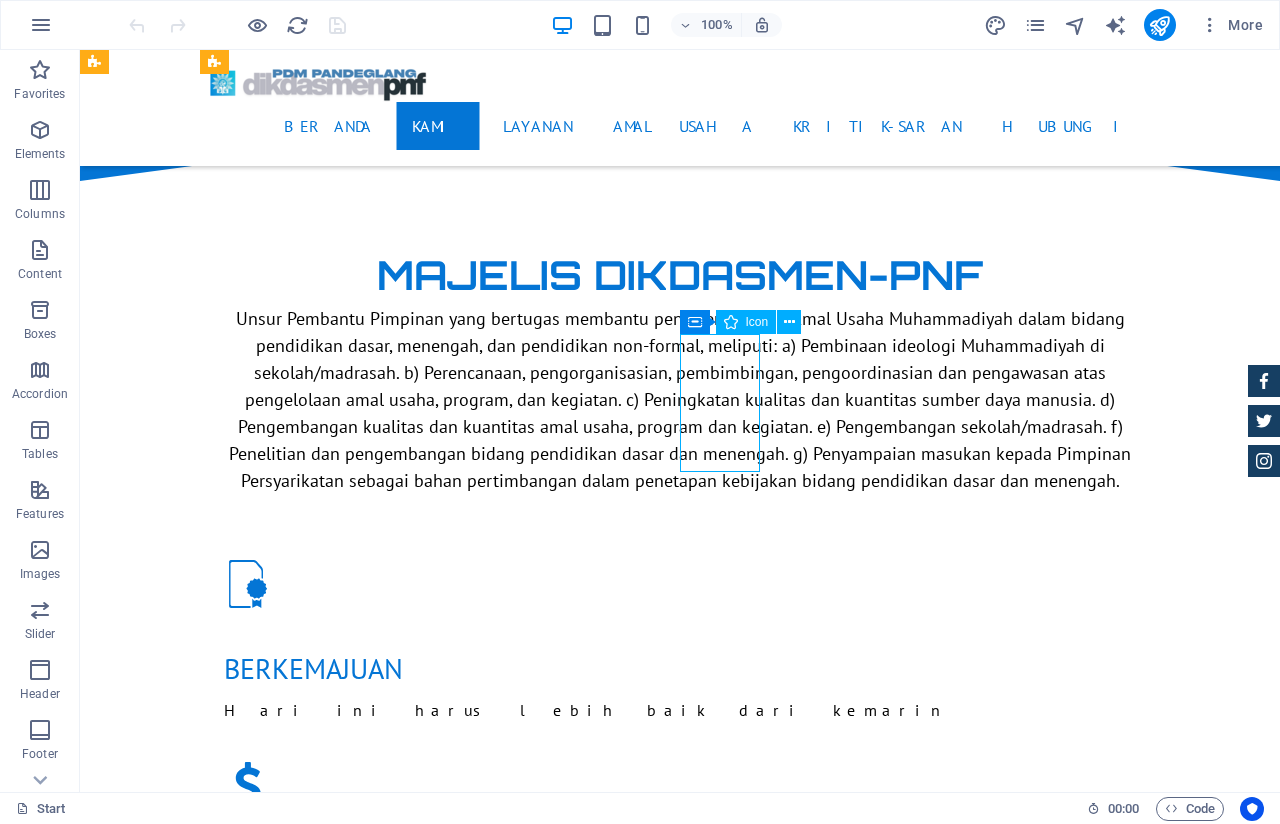 select on "xMidYMid" 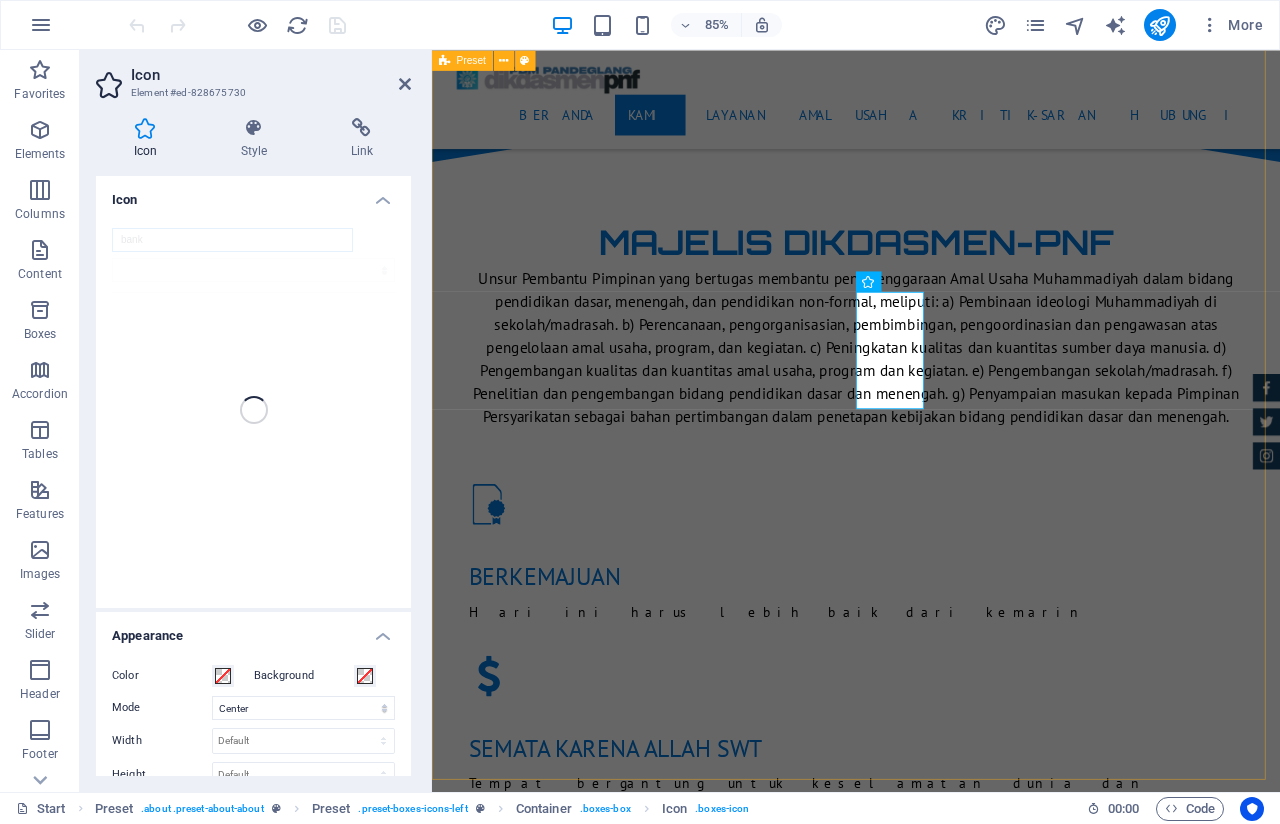 scroll, scrollTop: 1674, scrollLeft: 0, axis: vertical 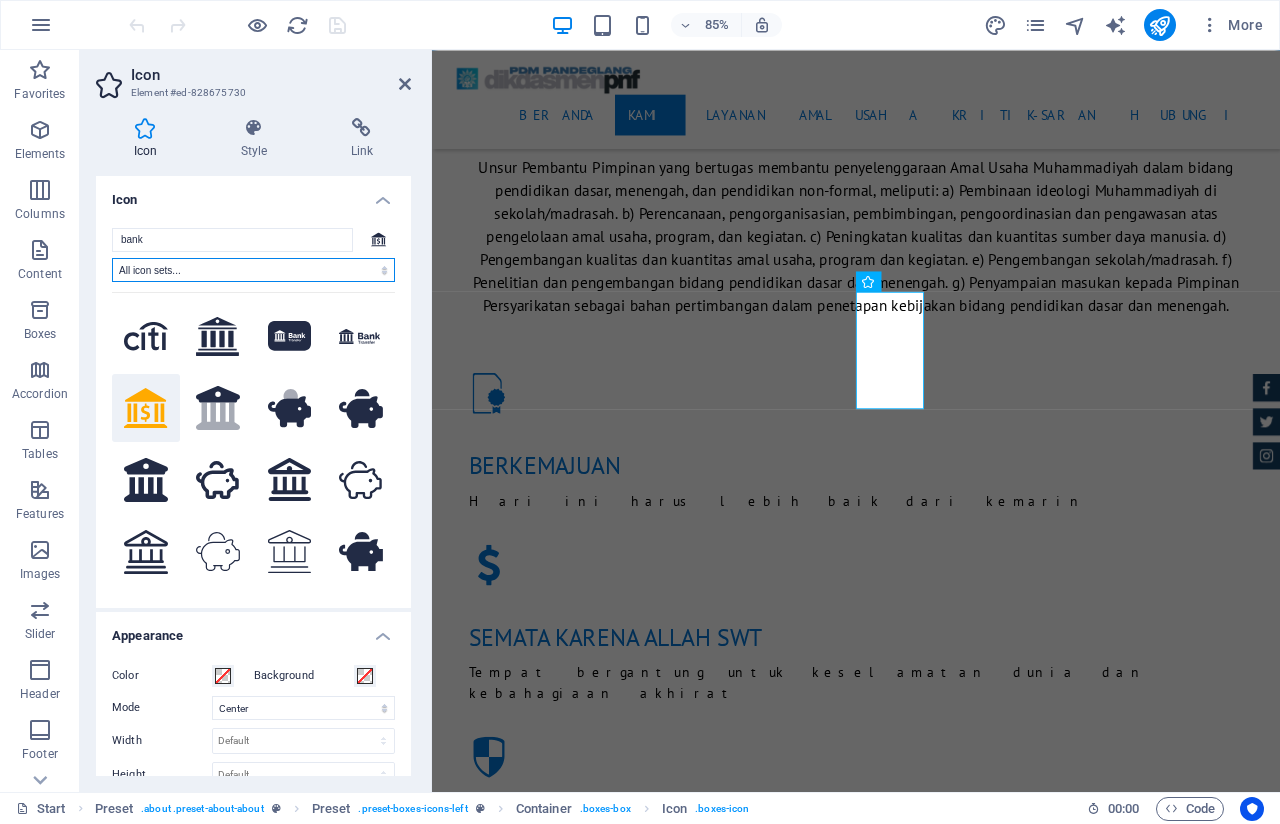 click on "All icon sets... IcoFont Ionicons FontAwesome Brands FontAwesome Duotone FontAwesome Solid FontAwesome Regular FontAwesome Light FontAwesome Thin FontAwesome Sharp Solid FontAwesome Sharp Regular FontAwesome Sharp Light FontAwesome Sharp Thin" at bounding box center [253, 270] 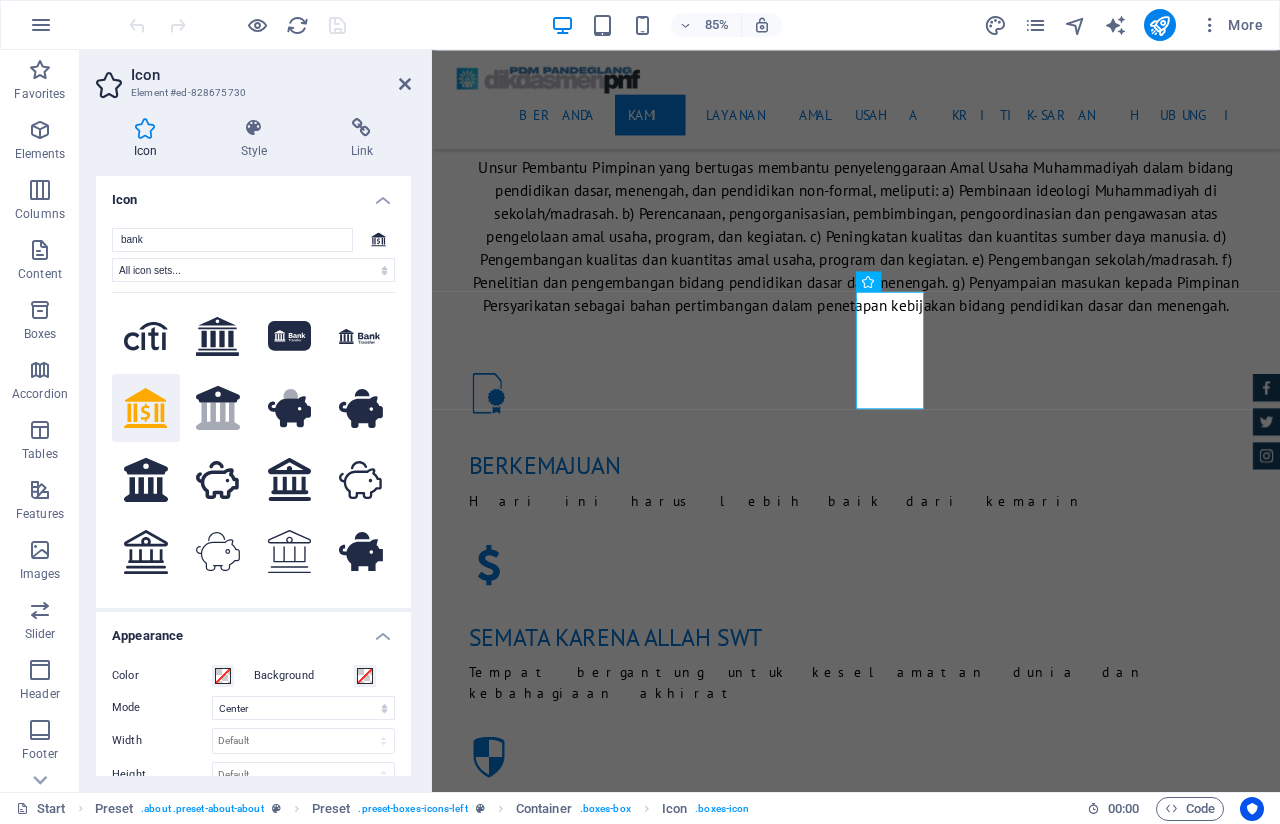 click on "bank All icon sets... IcoFont Ionicons FontAwesome Brands FontAwesome Duotone FontAwesome Solid FontAwesome Regular FontAwesome Light FontAwesome Thin FontAwesome Sharp Solid FontAwesome Sharp Regular FontAwesome Sharp Light FontAwesome Sharp Thin .fa-secondary{opacity:.4} .fa-secondary{opacity:.4}" at bounding box center (253, 410) 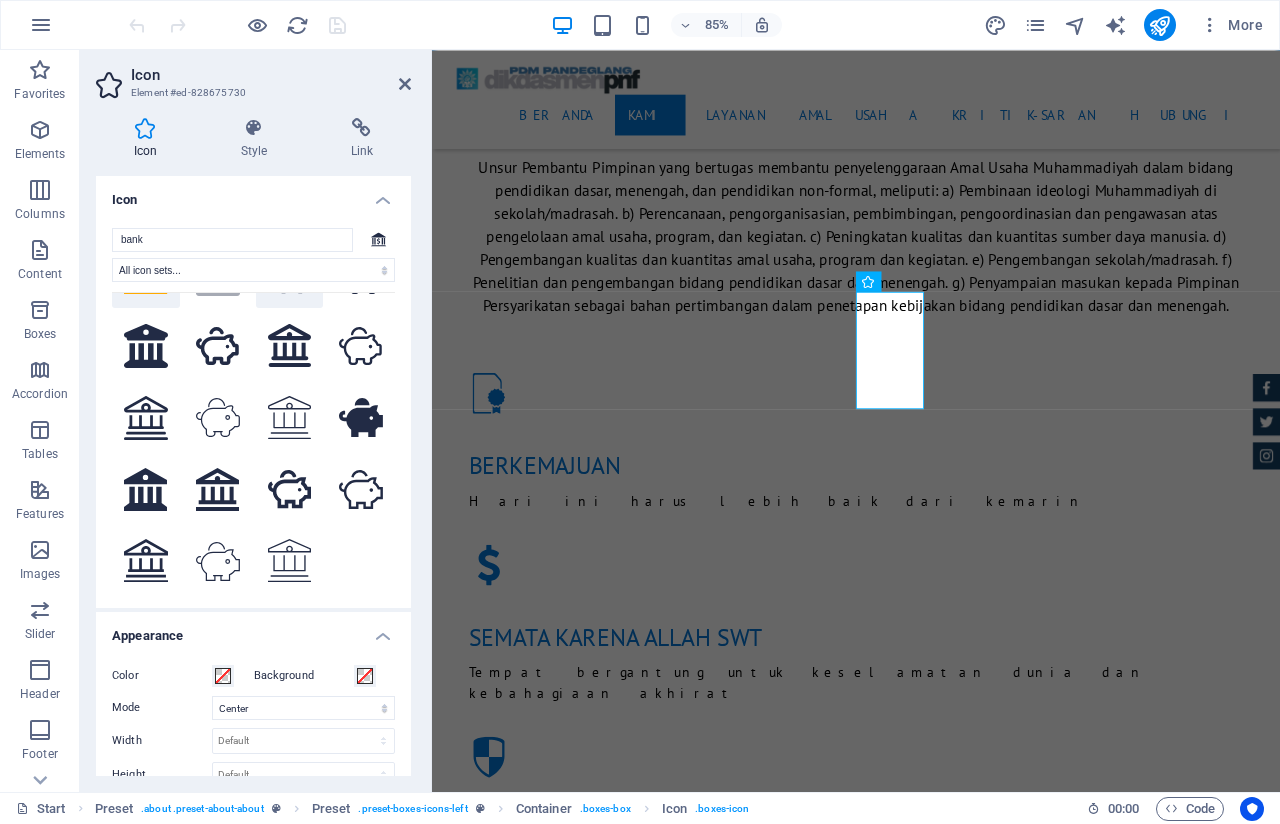 scroll, scrollTop: 135, scrollLeft: 0, axis: vertical 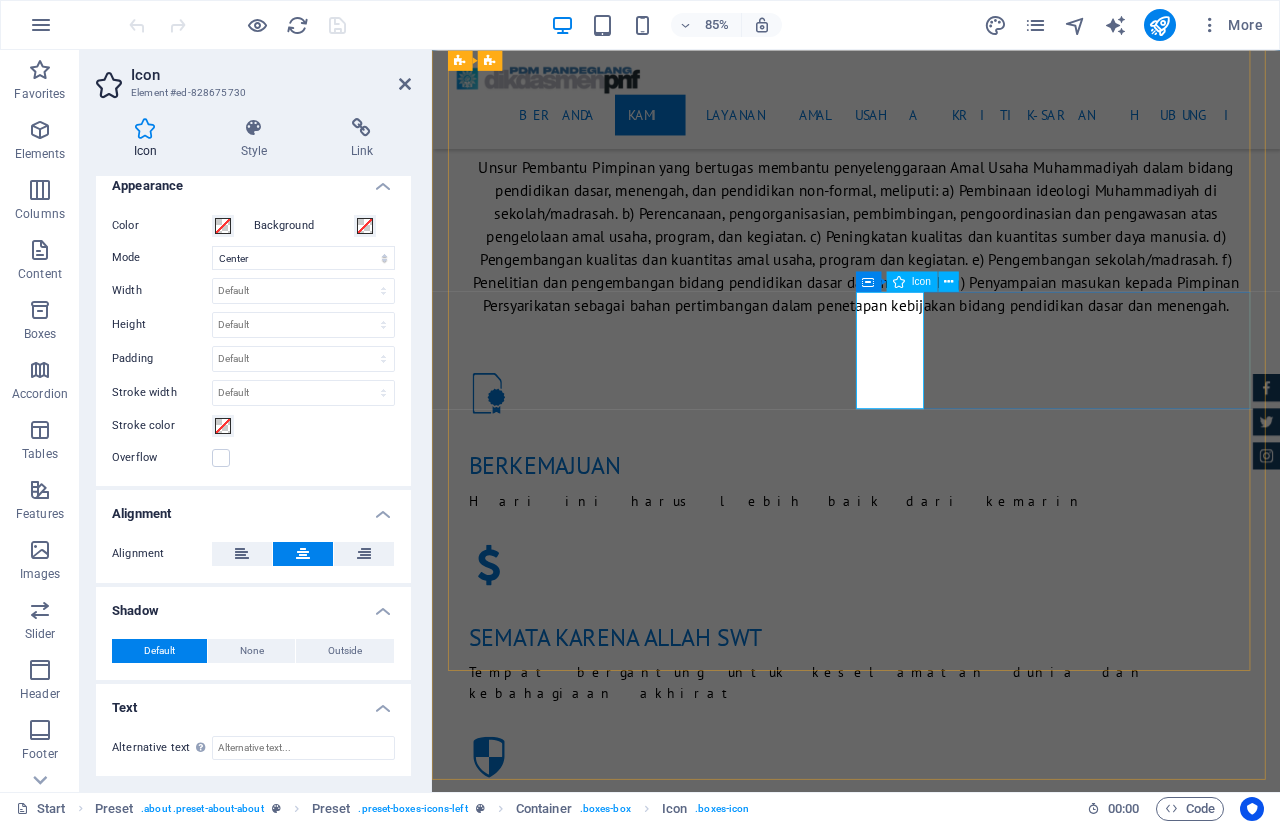 click at bounding box center [931, 2795] 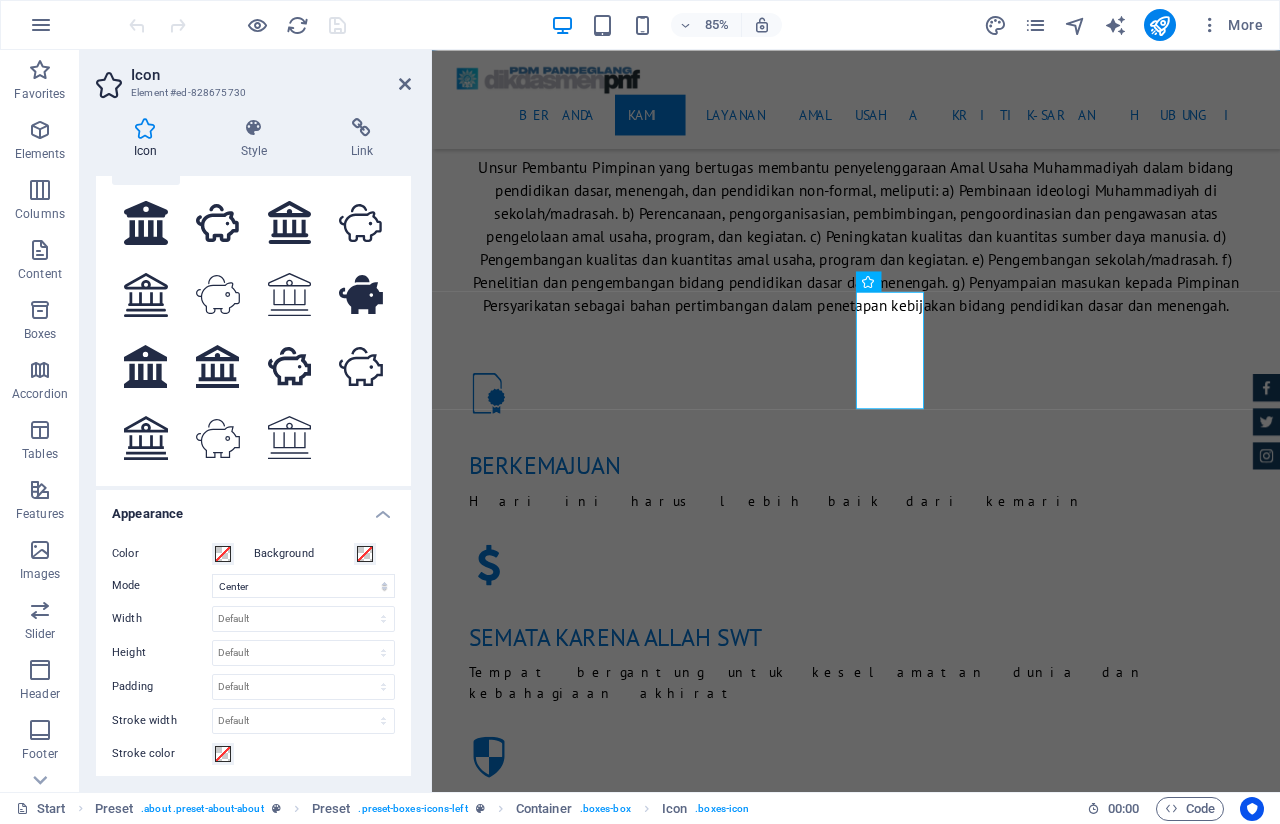 scroll, scrollTop: 0, scrollLeft: 0, axis: both 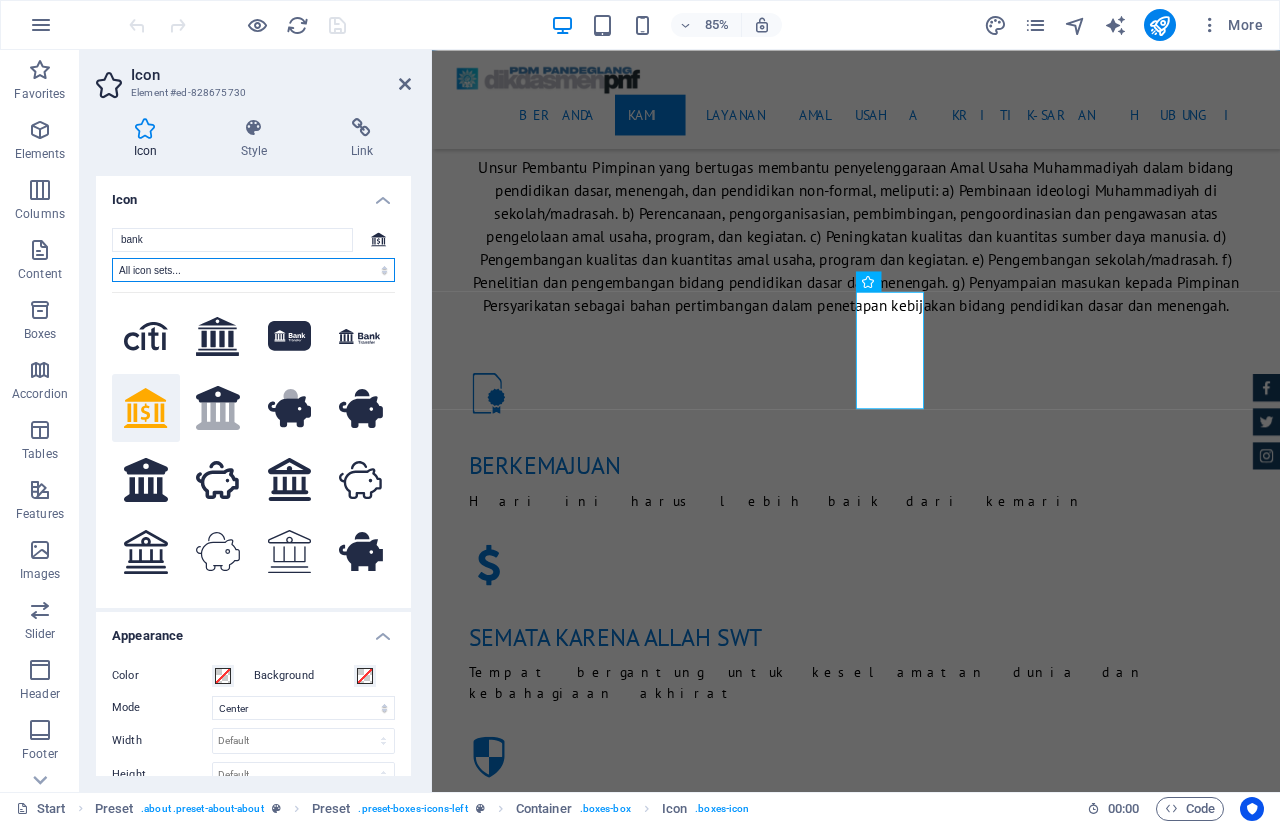 click on "All icon sets... IcoFont Ionicons FontAwesome Brands FontAwesome Duotone FontAwesome Solid FontAwesome Regular FontAwesome Light FontAwesome Thin FontAwesome Sharp Solid FontAwesome Sharp Regular FontAwesome Sharp Light FontAwesome Sharp Thin" at bounding box center (253, 270) 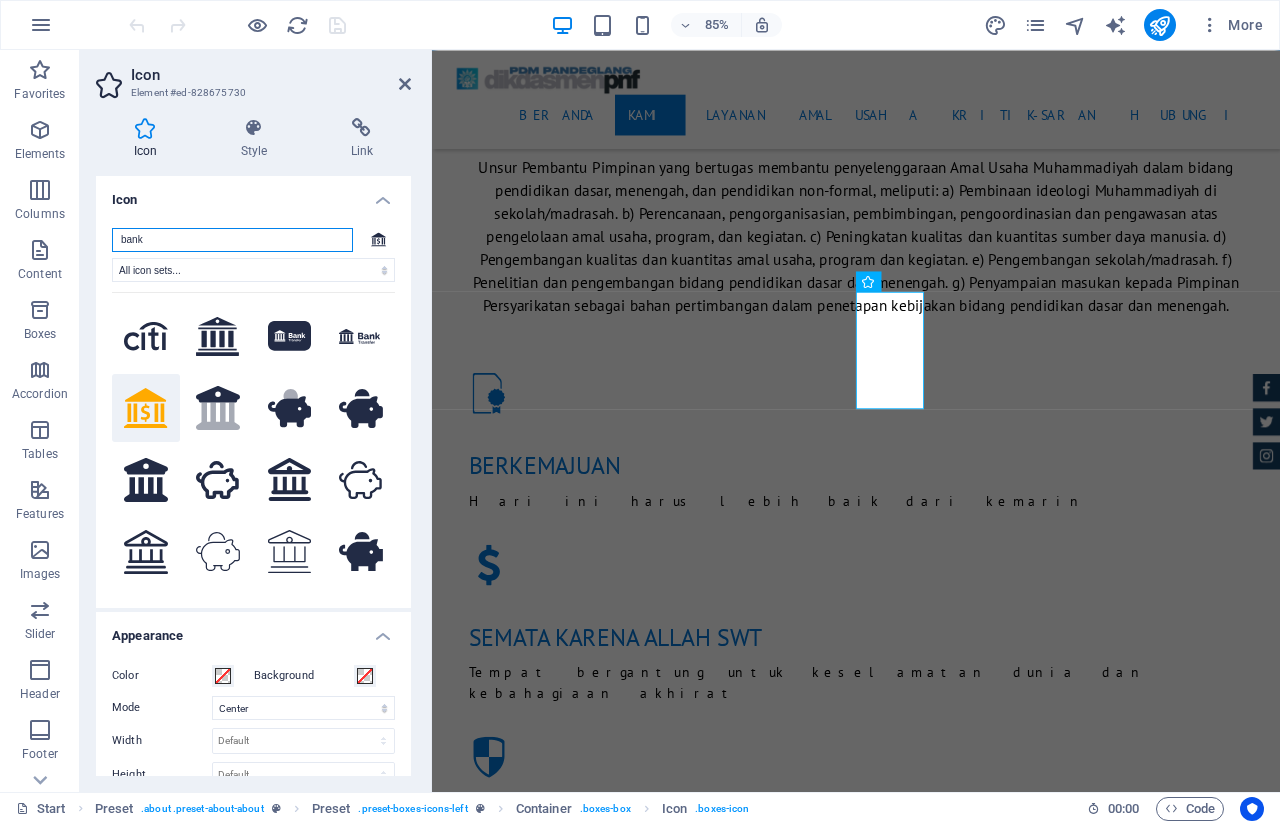 click on "bank" at bounding box center (232, 240) 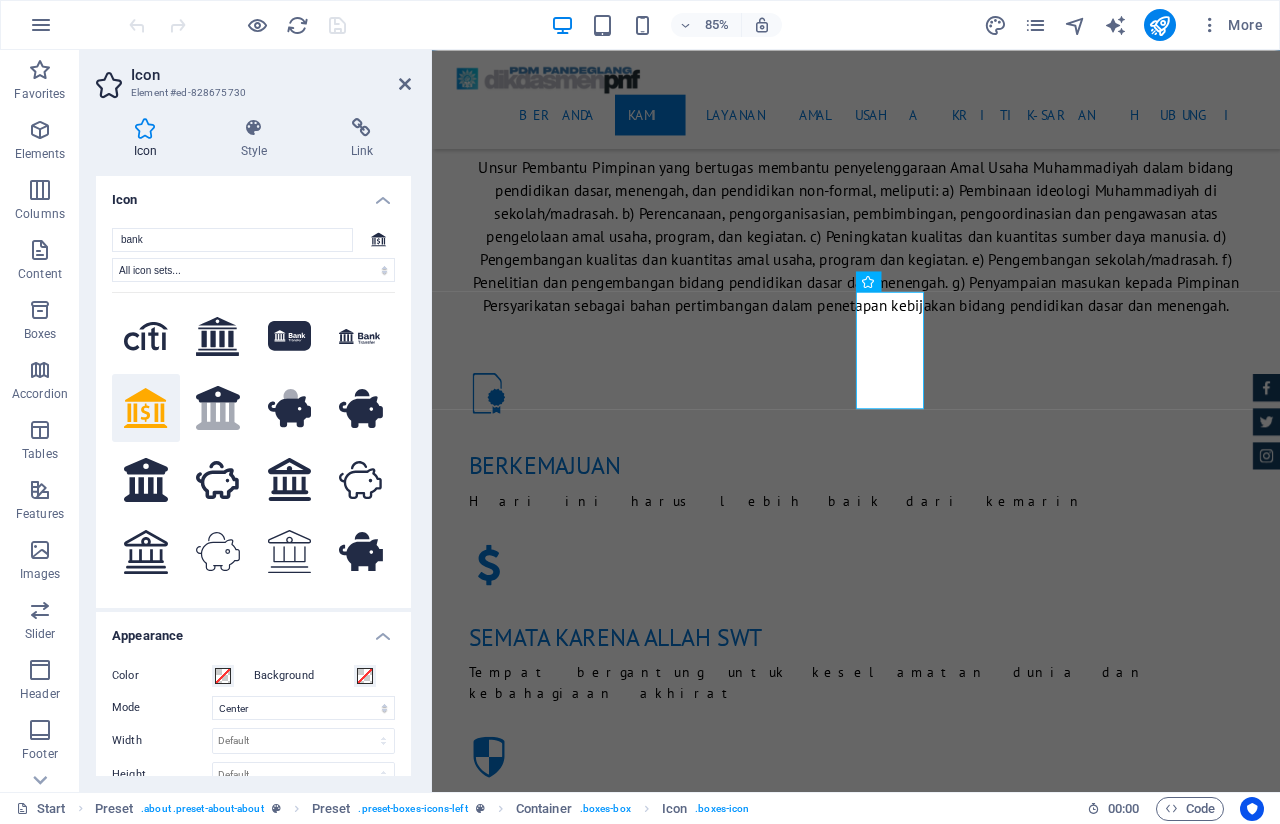 click 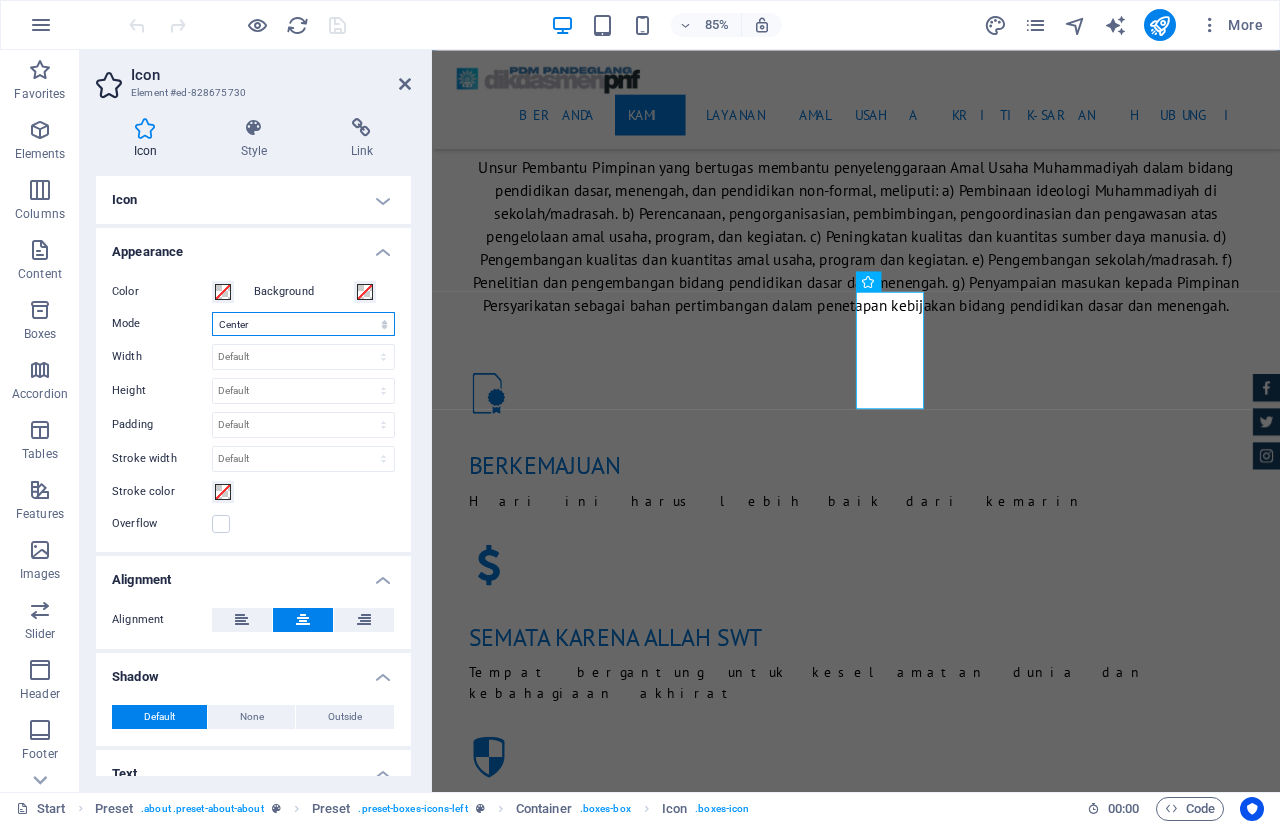 click on "Scale Left Center Right" at bounding box center [303, 324] 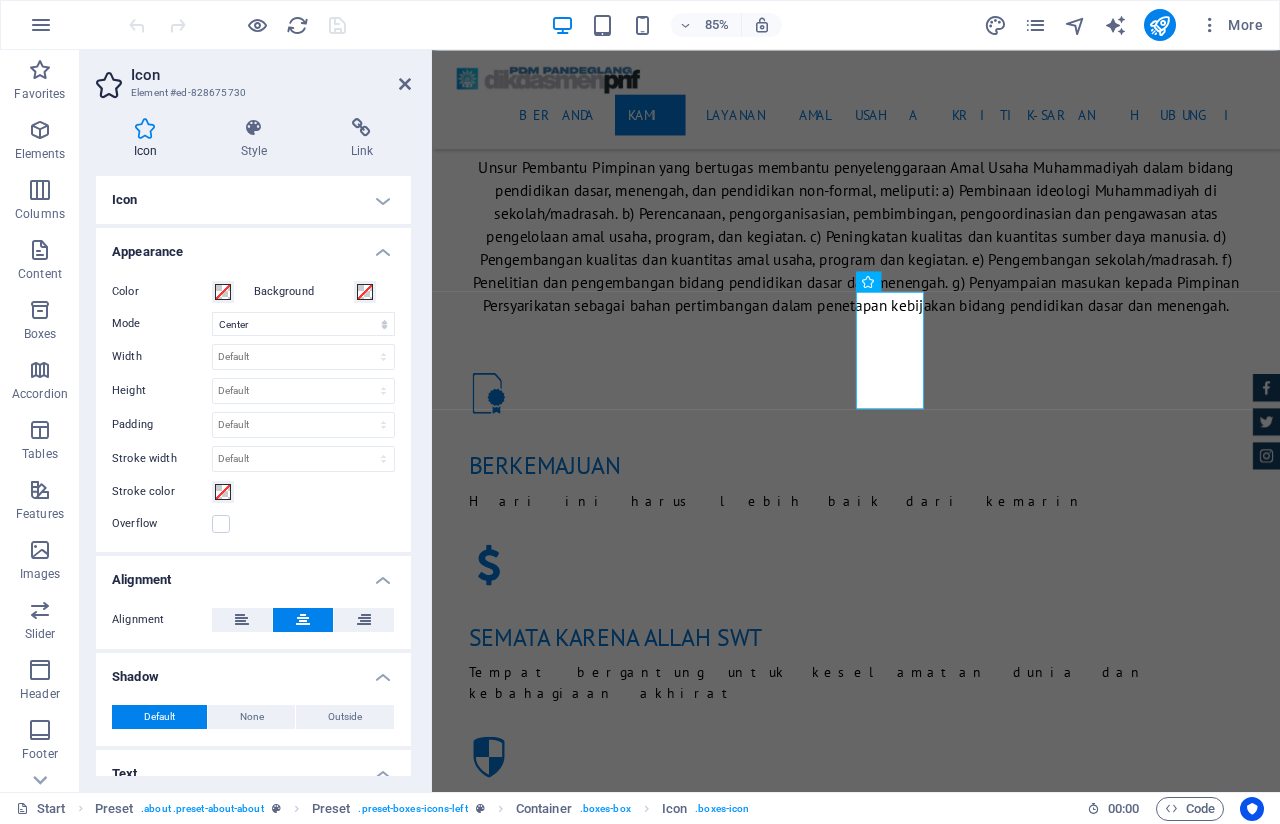 click on "Color Background Mode Scale Left Center Right Width Default auto px rem % em vh vw Height Default auto px rem em vh vw Padding Default px rem % em vh vw Stroke width Default px rem % em vh vw Stroke color Overflow" at bounding box center (253, 408) 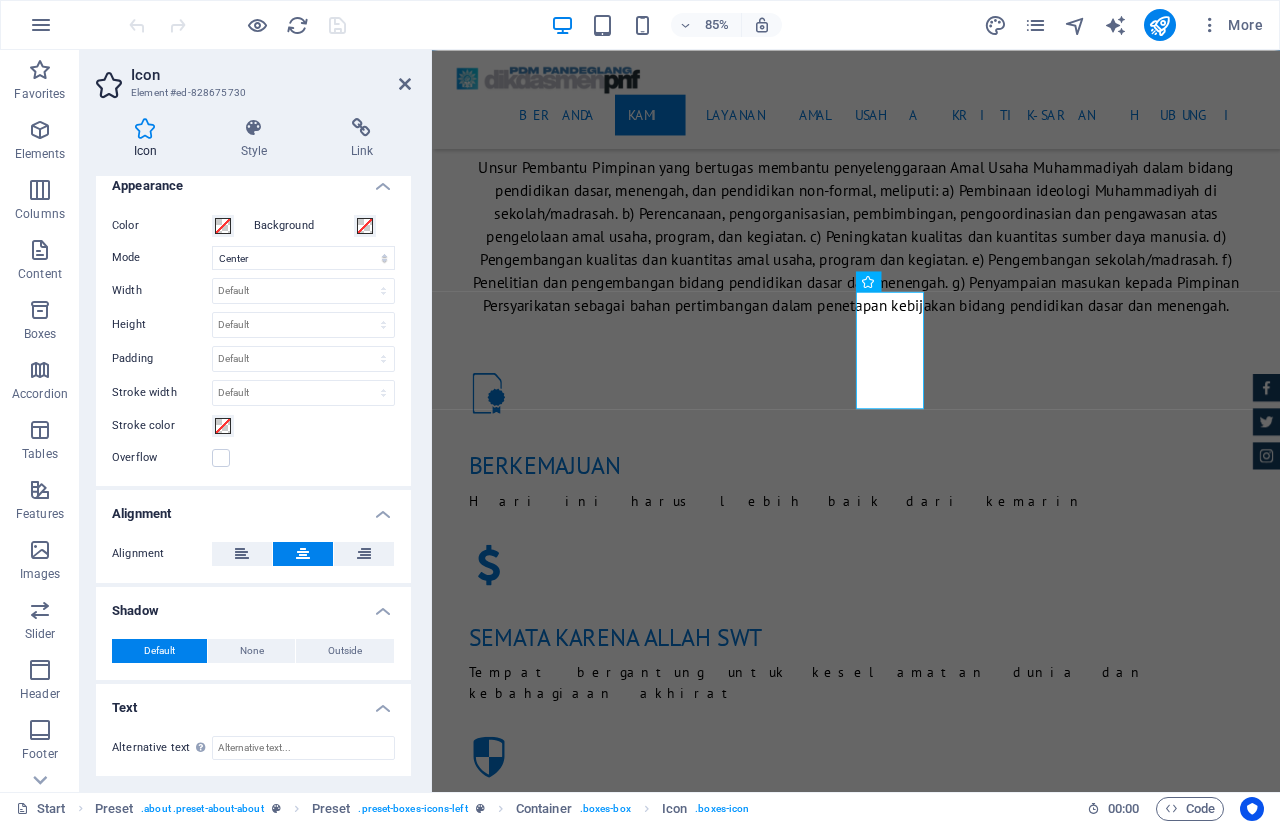scroll, scrollTop: 0, scrollLeft: 0, axis: both 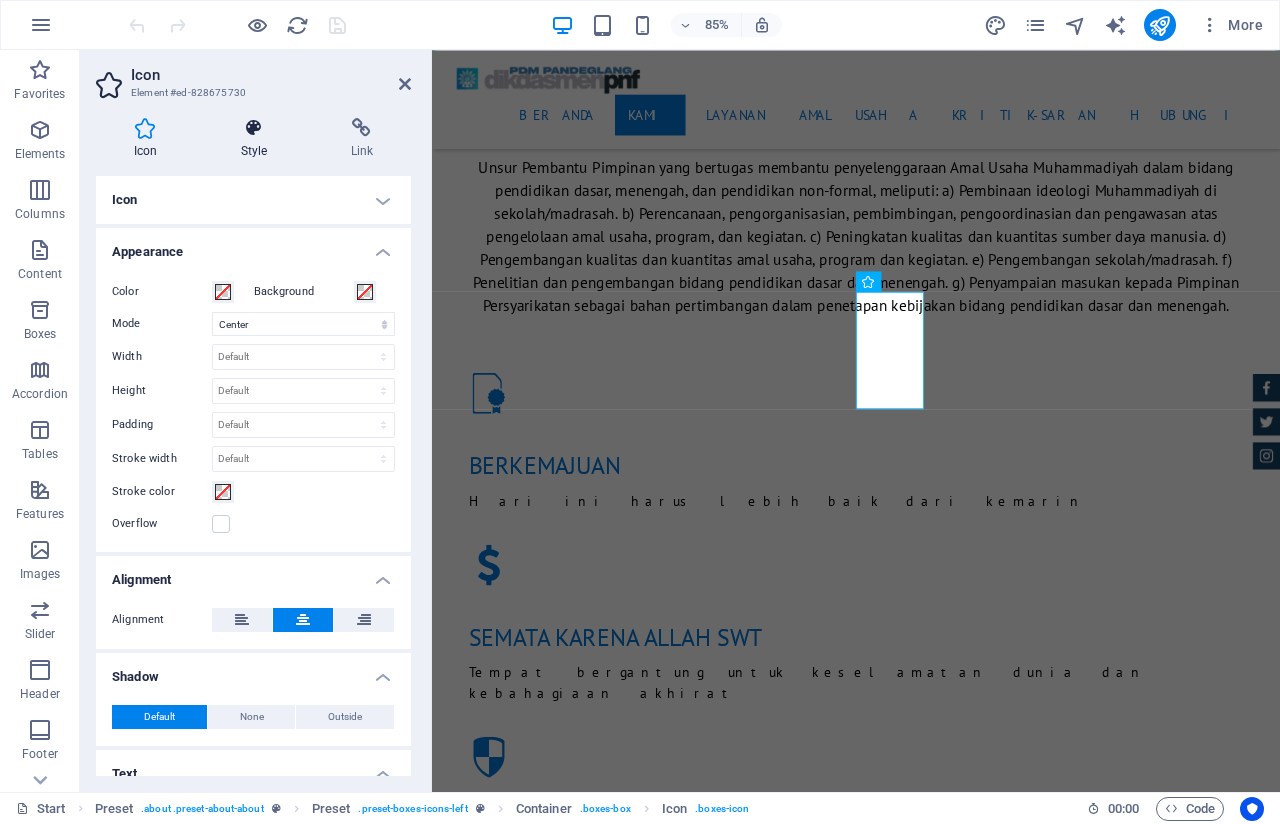 click at bounding box center (254, 128) 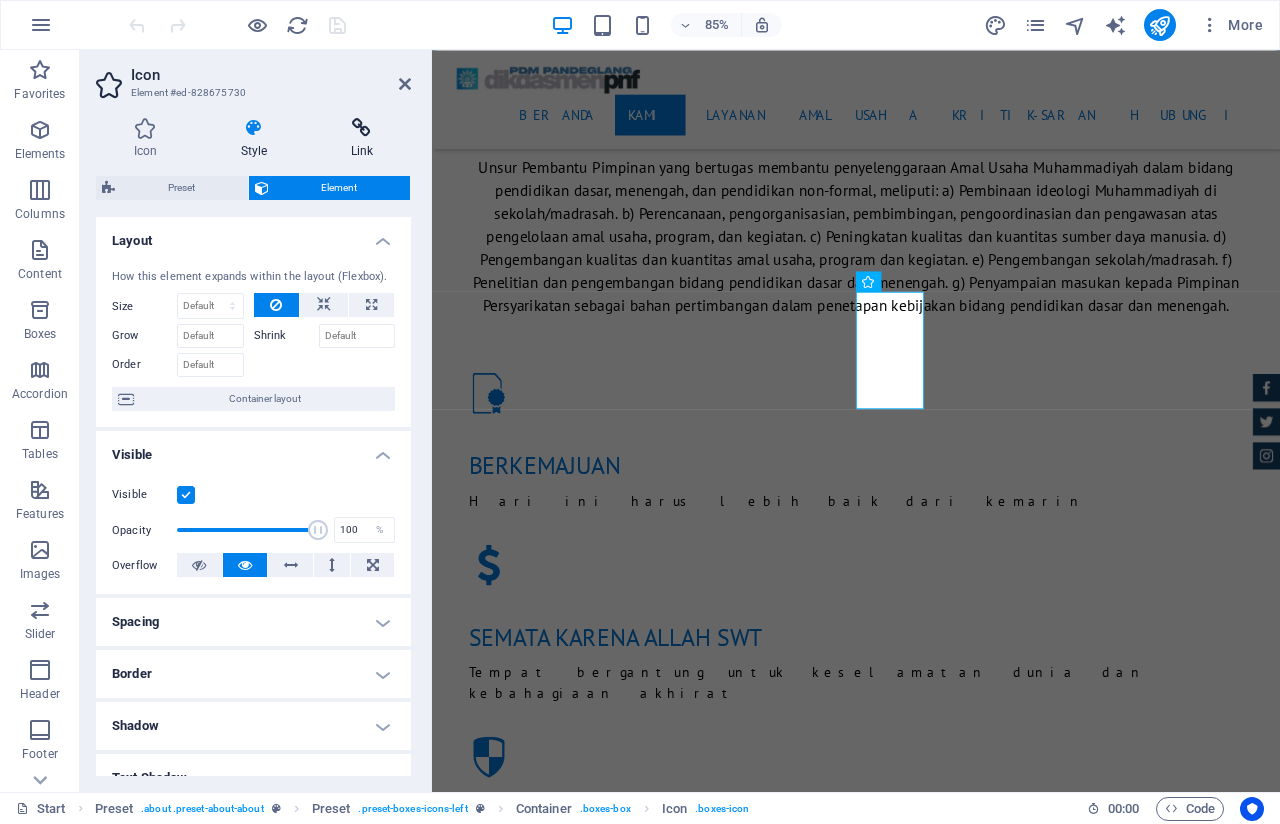 click at bounding box center (362, 128) 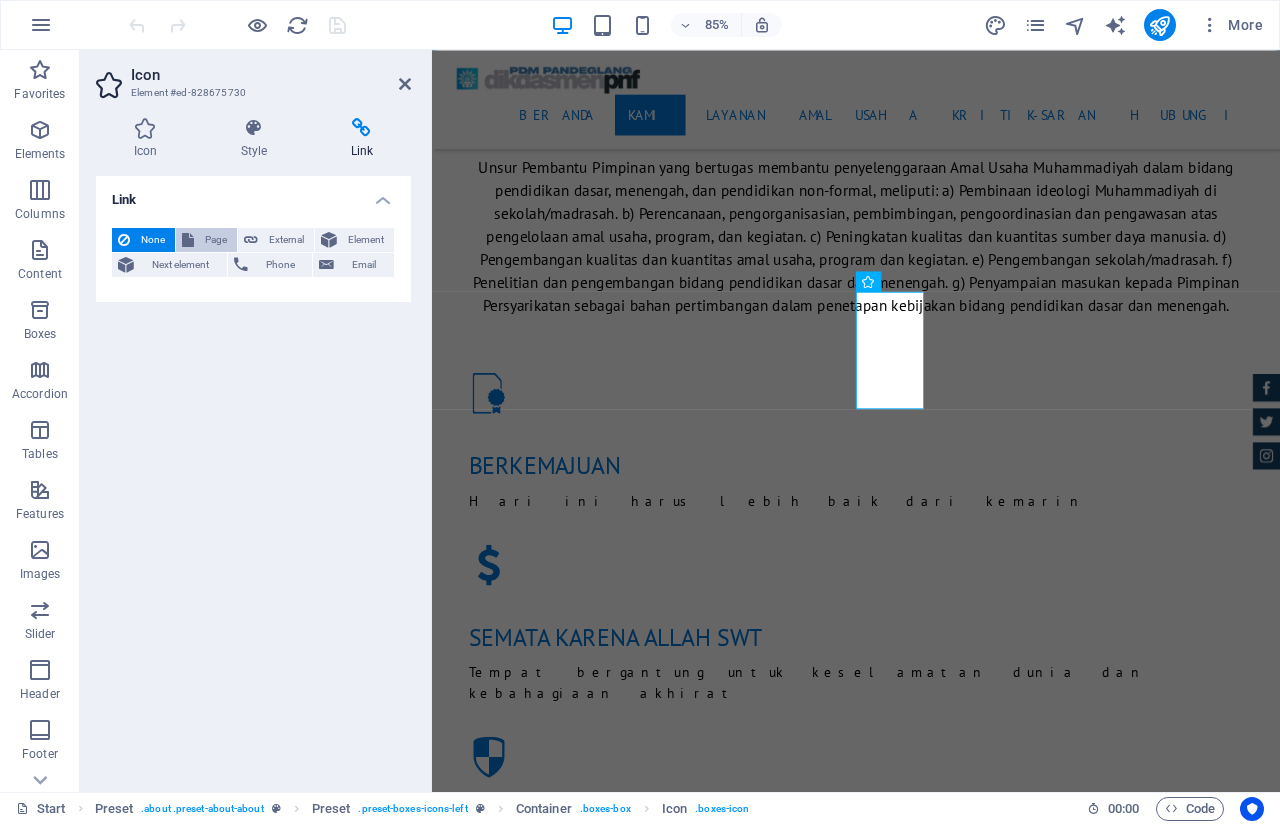 click on "Page" at bounding box center [215, 240] 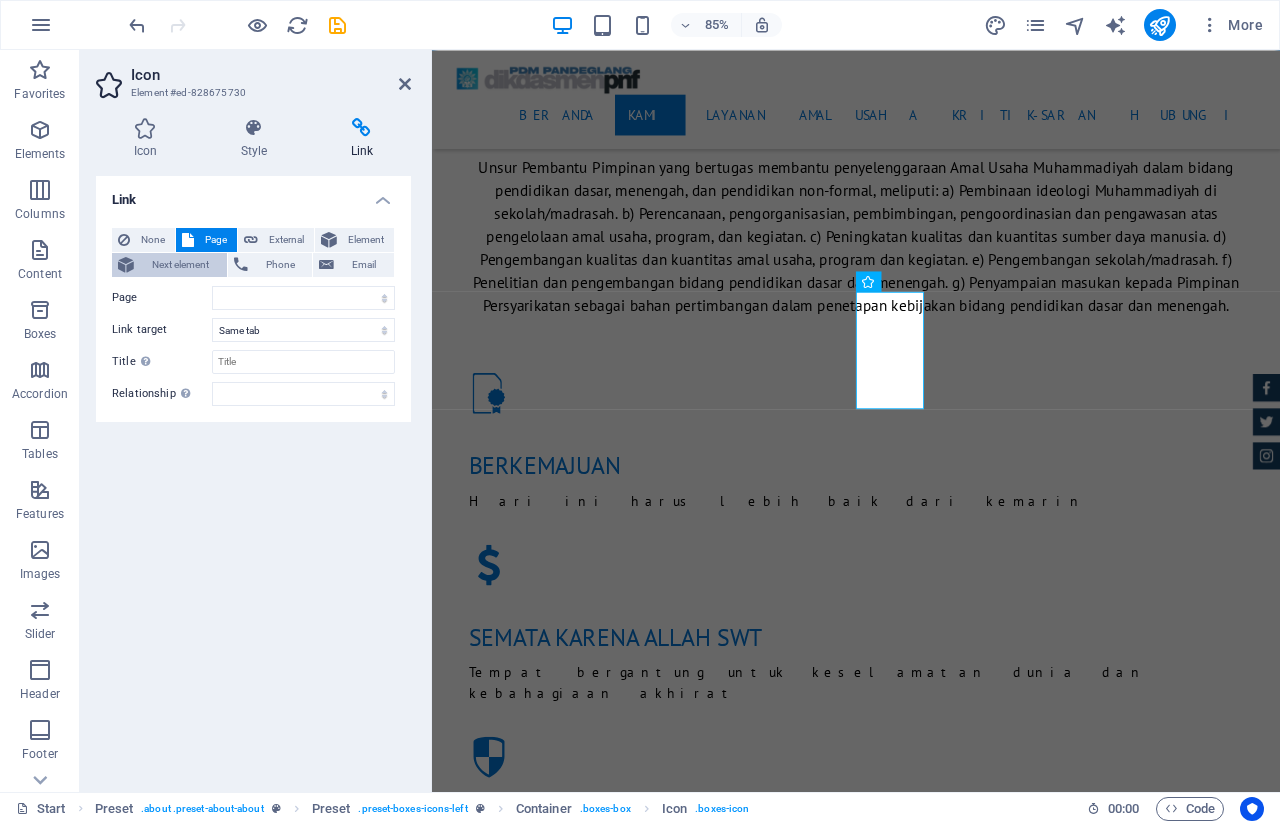 click on "Next element" at bounding box center [180, 265] 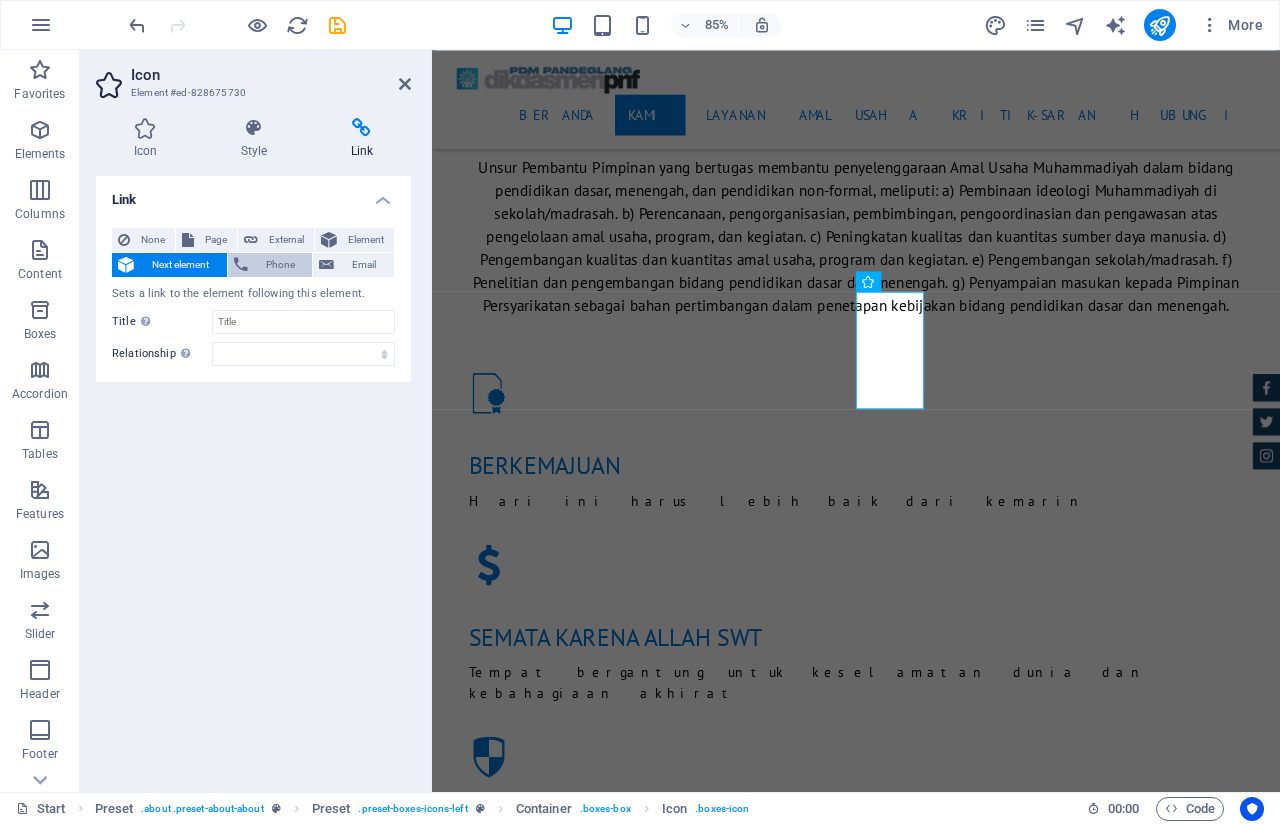 click on "Phone" at bounding box center [280, 265] 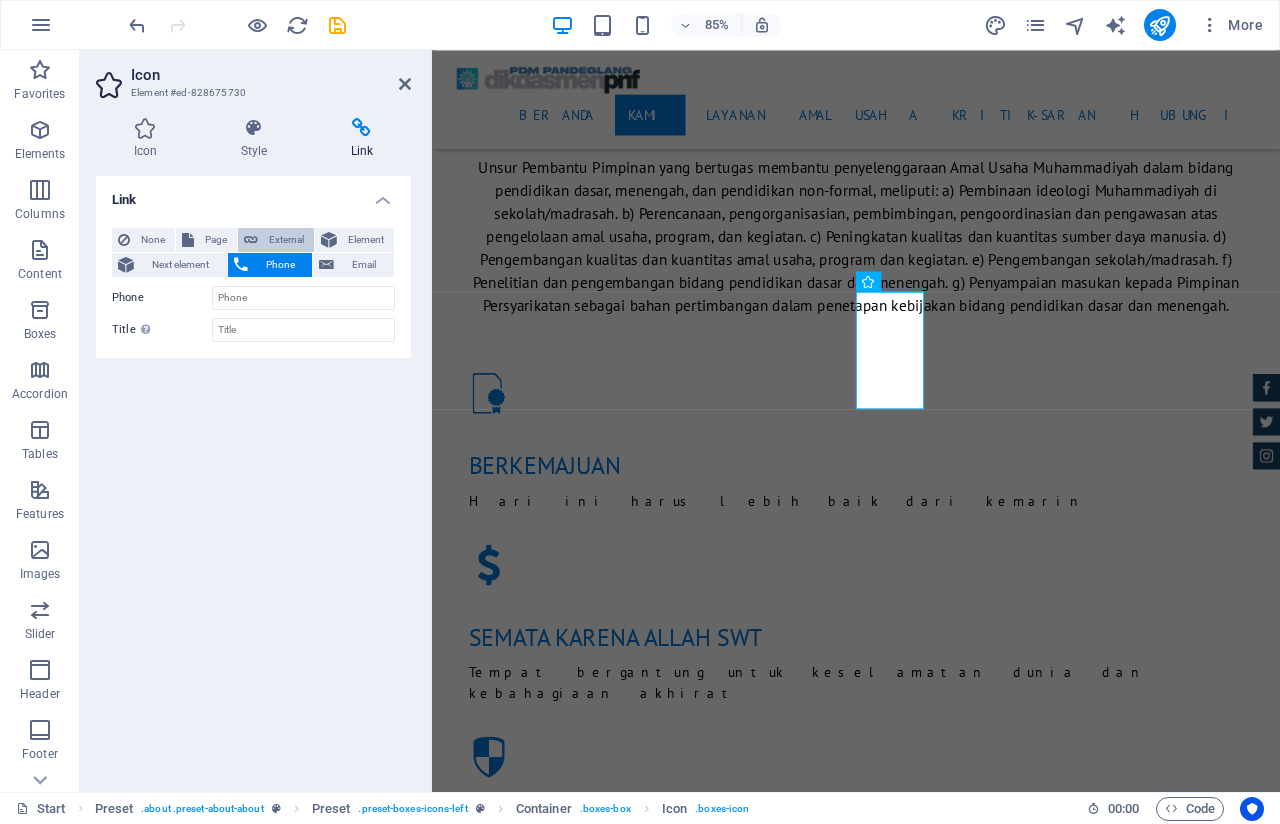 click on "External" at bounding box center (286, 240) 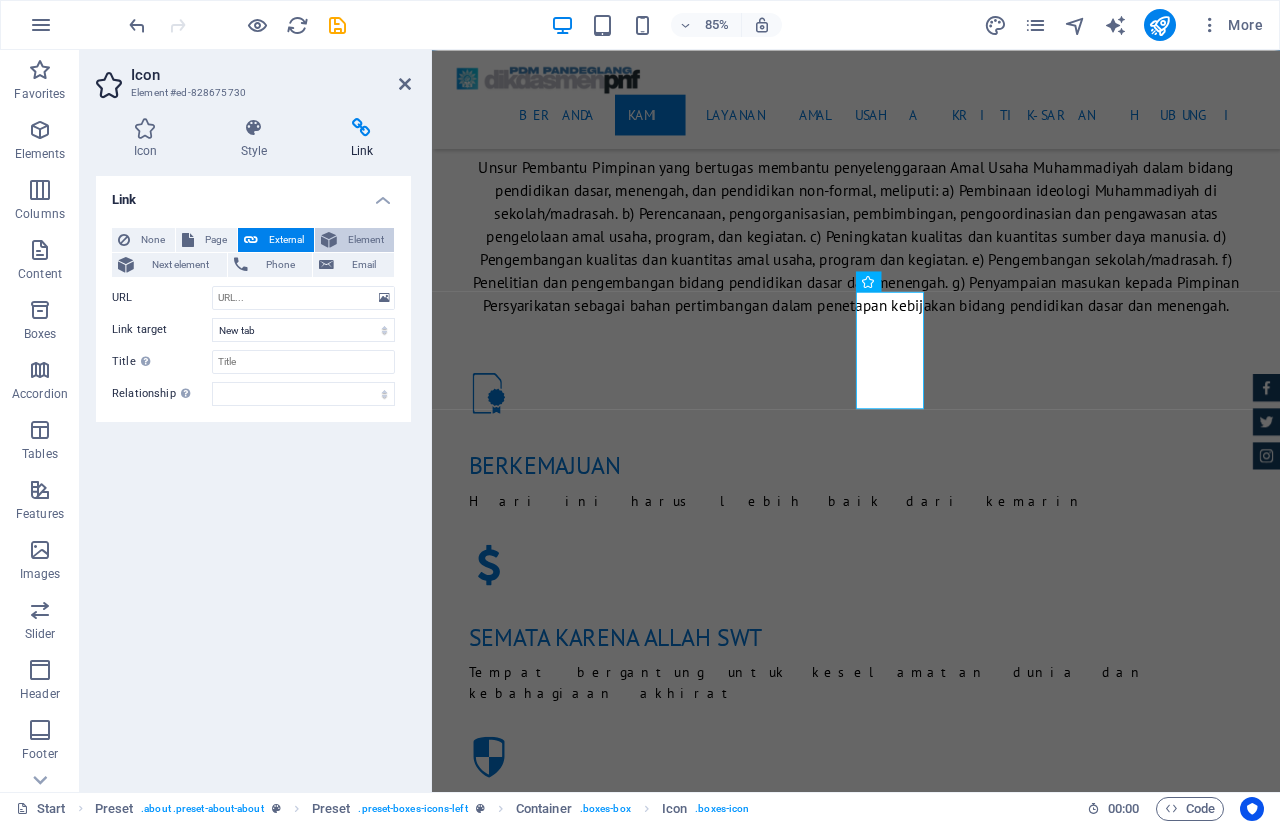 click on "Element" at bounding box center (365, 240) 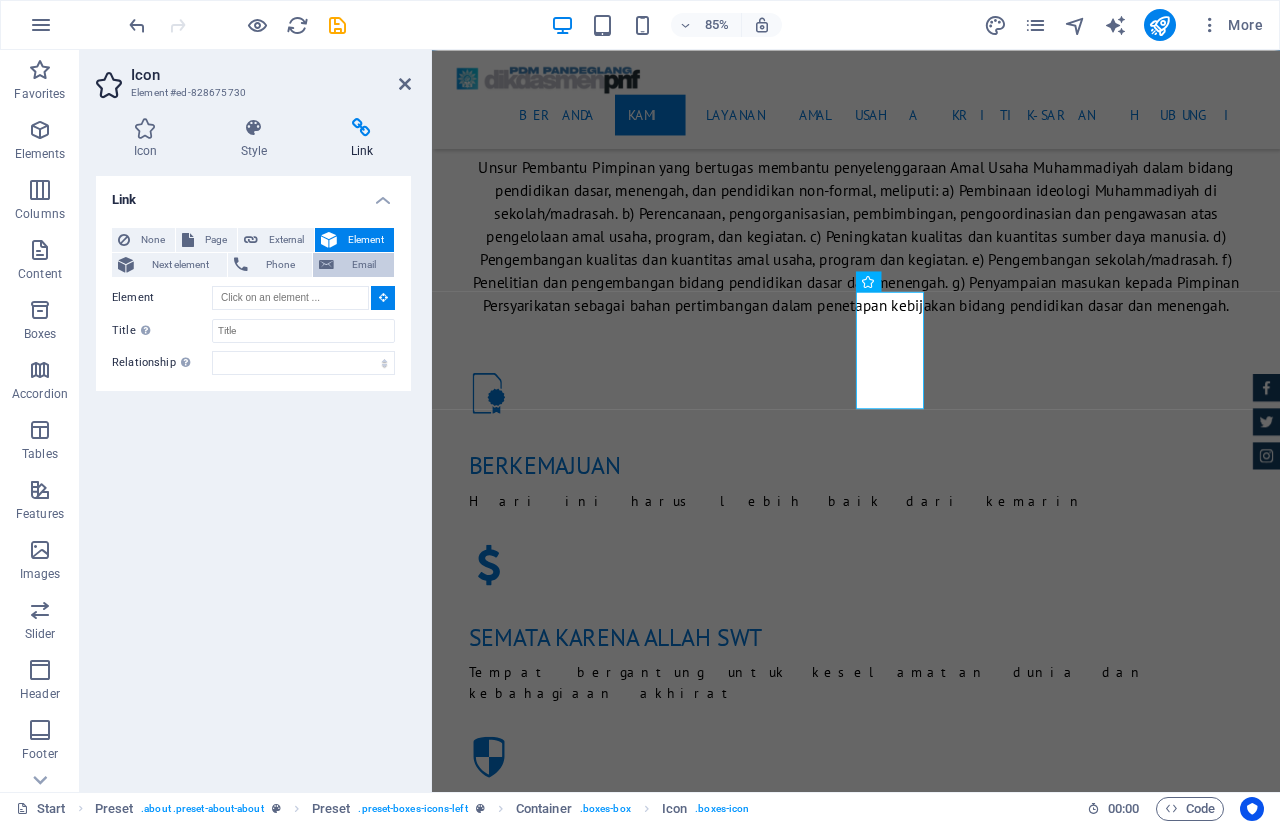click on "Email" at bounding box center [364, 265] 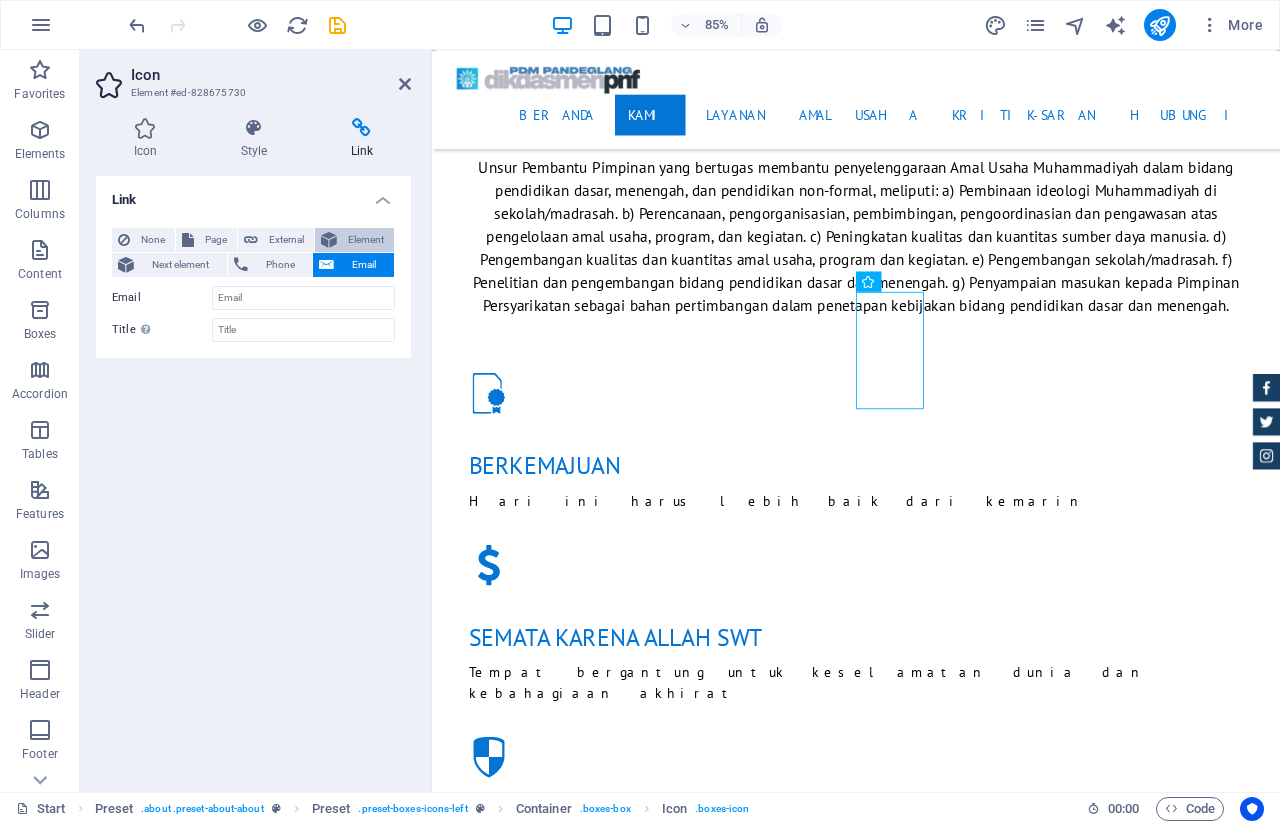 click on "Element" at bounding box center [365, 240] 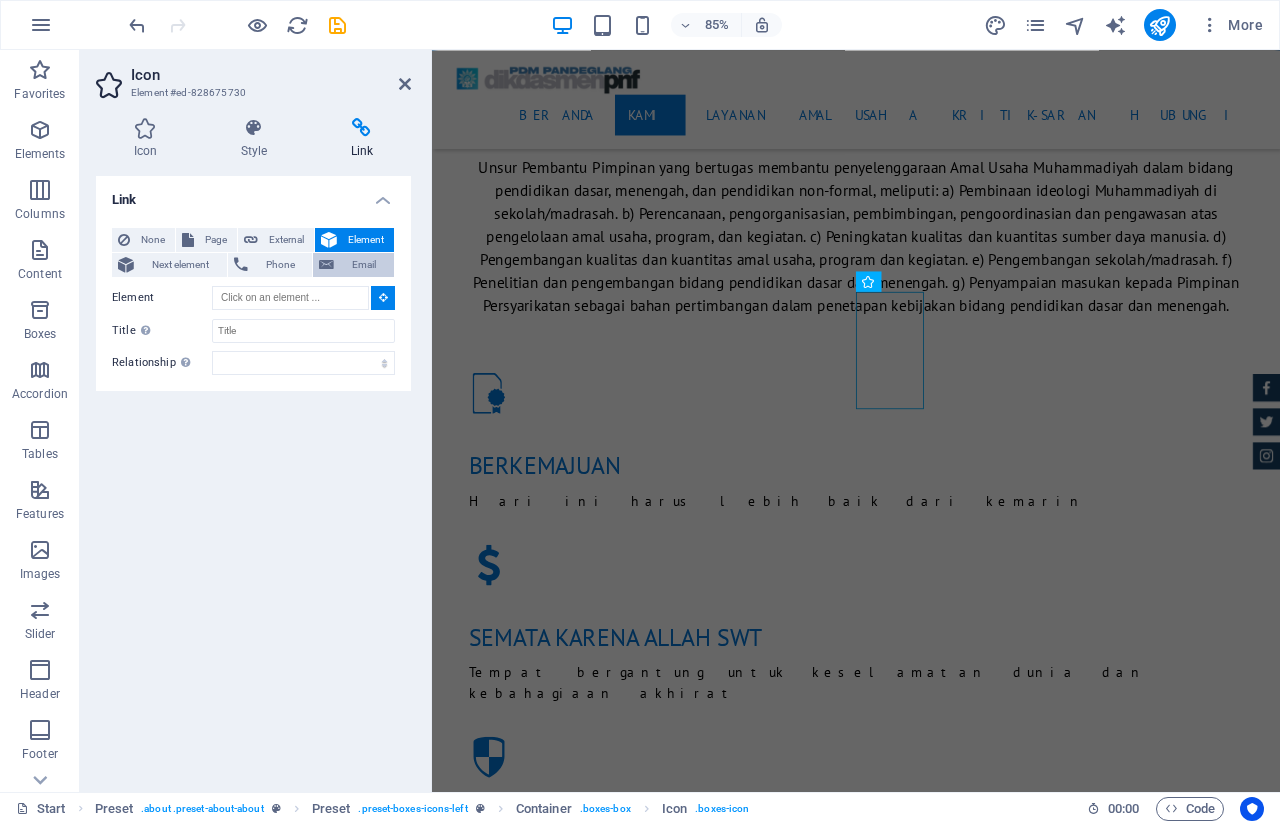 click on "Email" at bounding box center (364, 265) 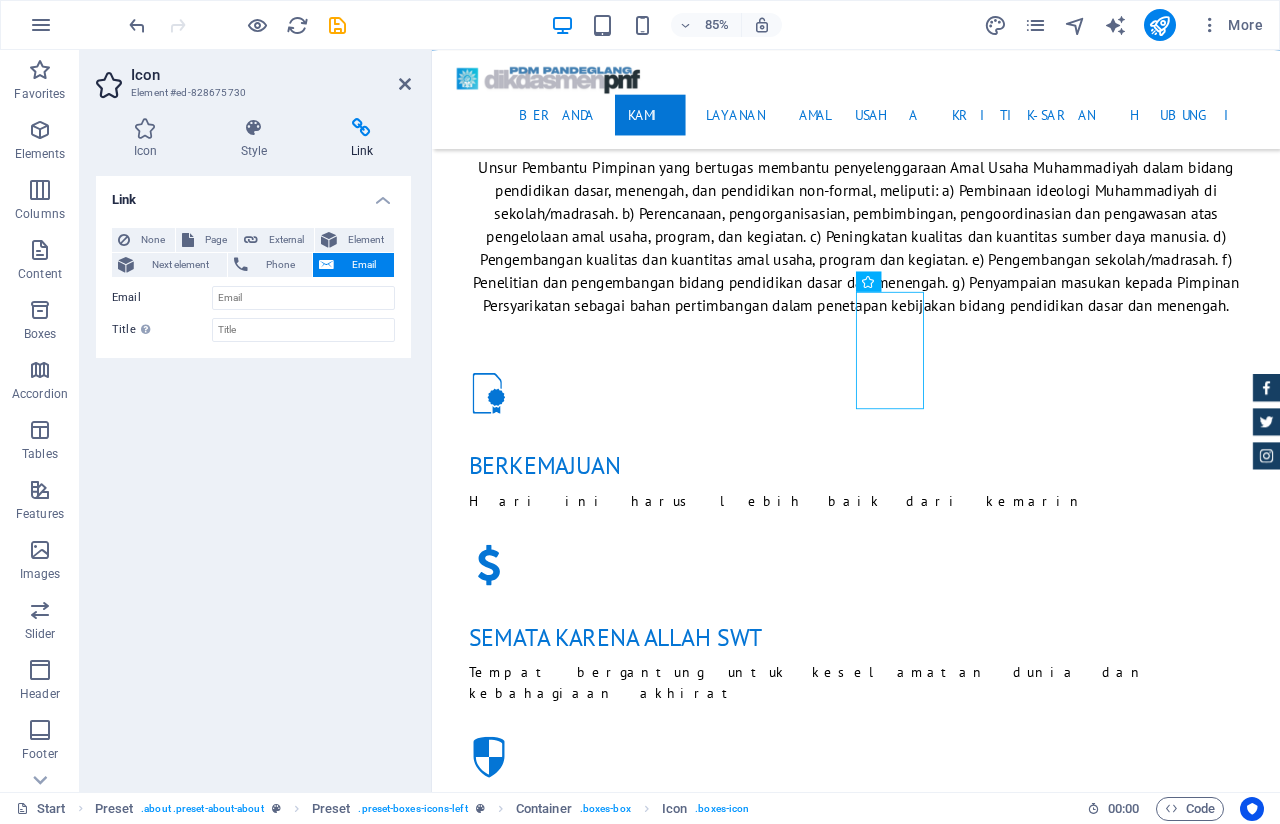 click on "Link" at bounding box center [253, 194] 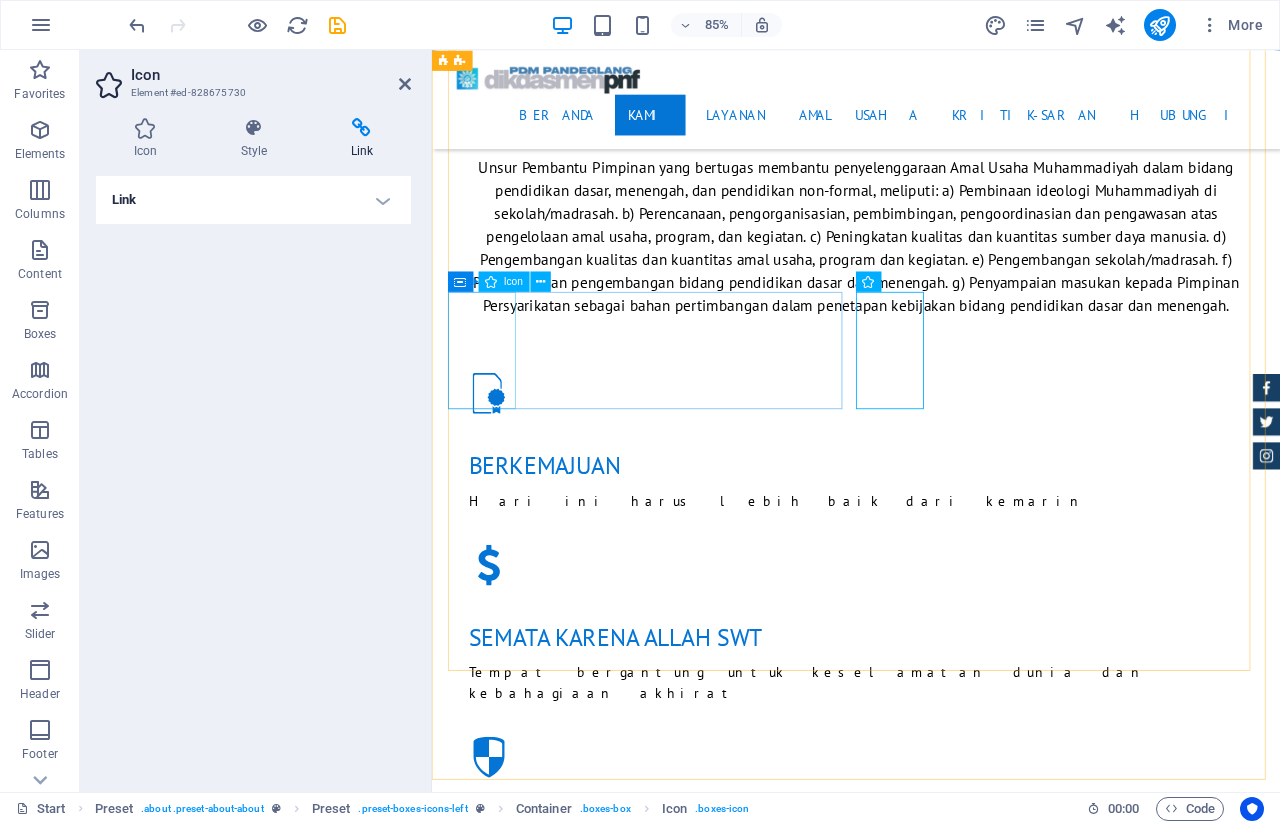 click at bounding box center [931, 2569] 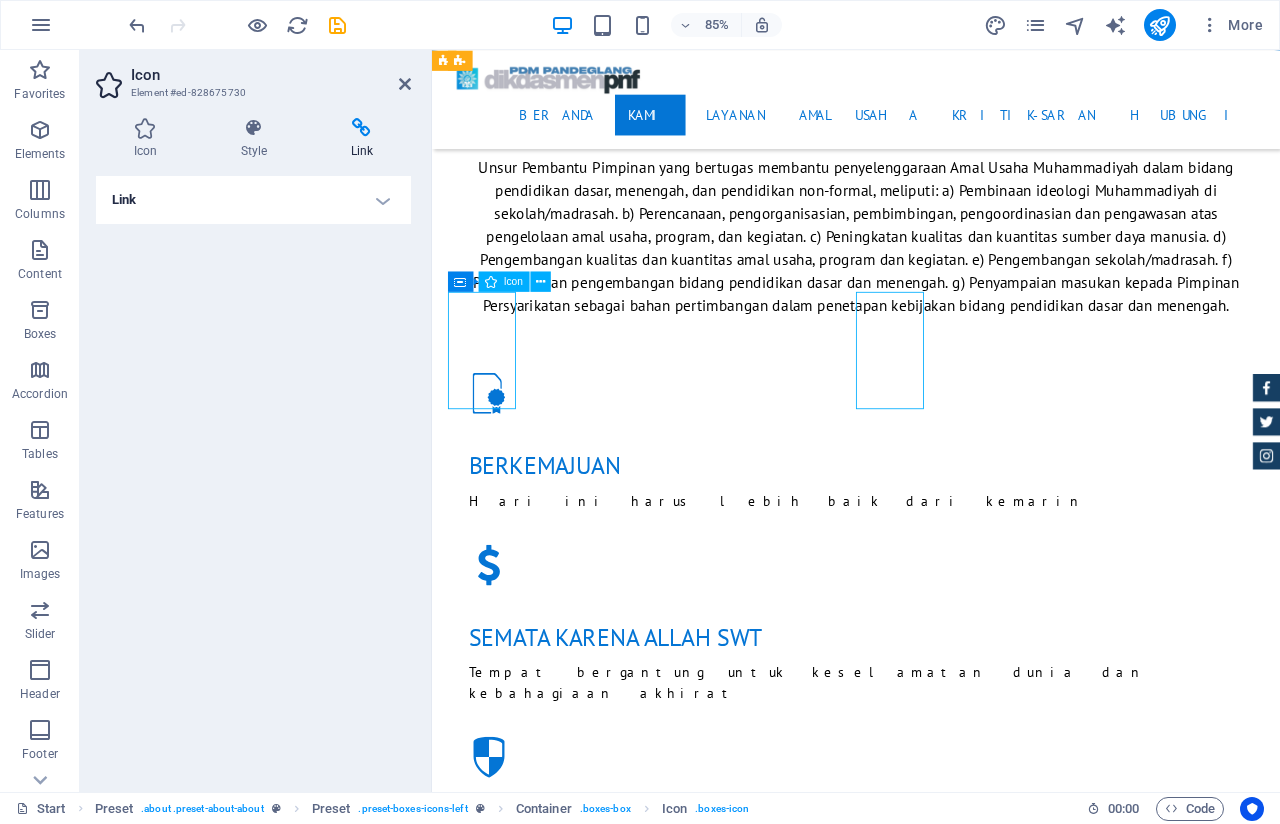 click at bounding box center [931, 2569] 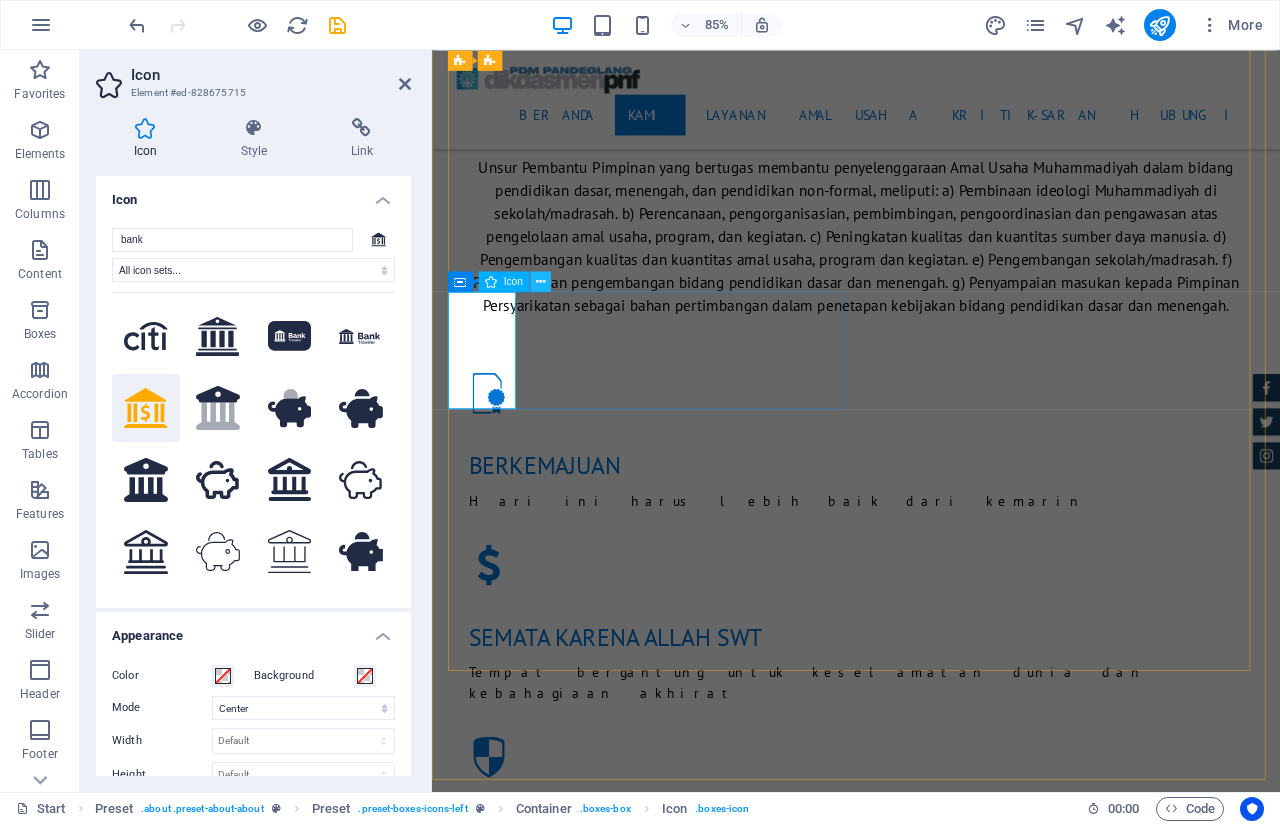 click at bounding box center (540, 281) 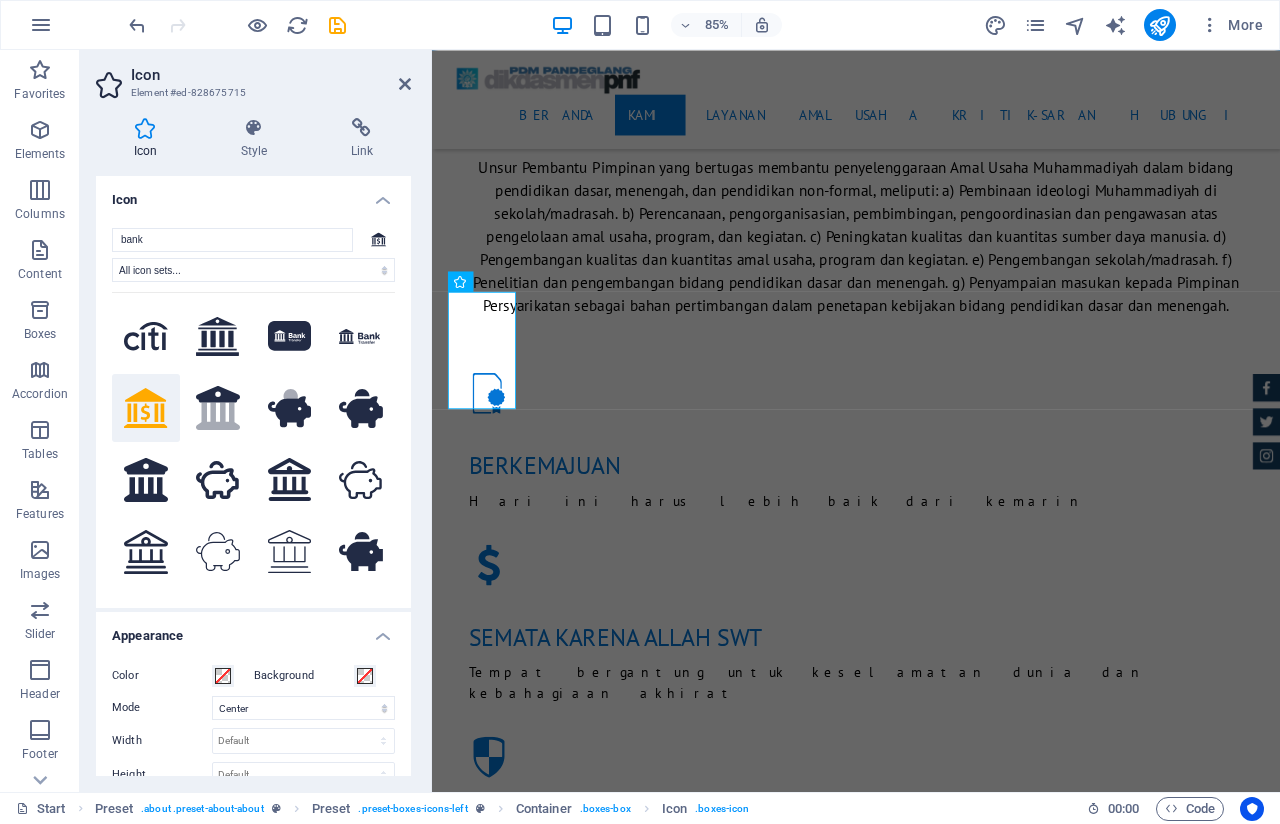 click 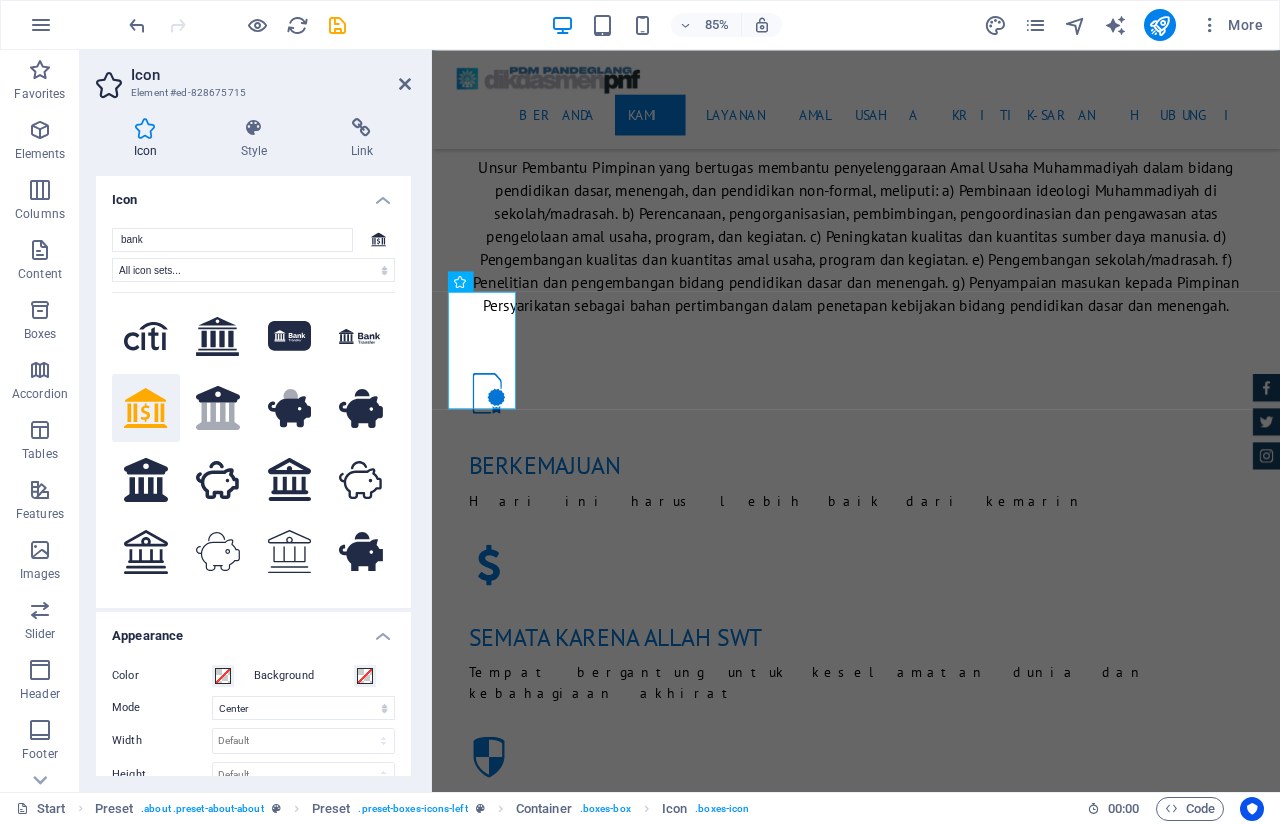 click 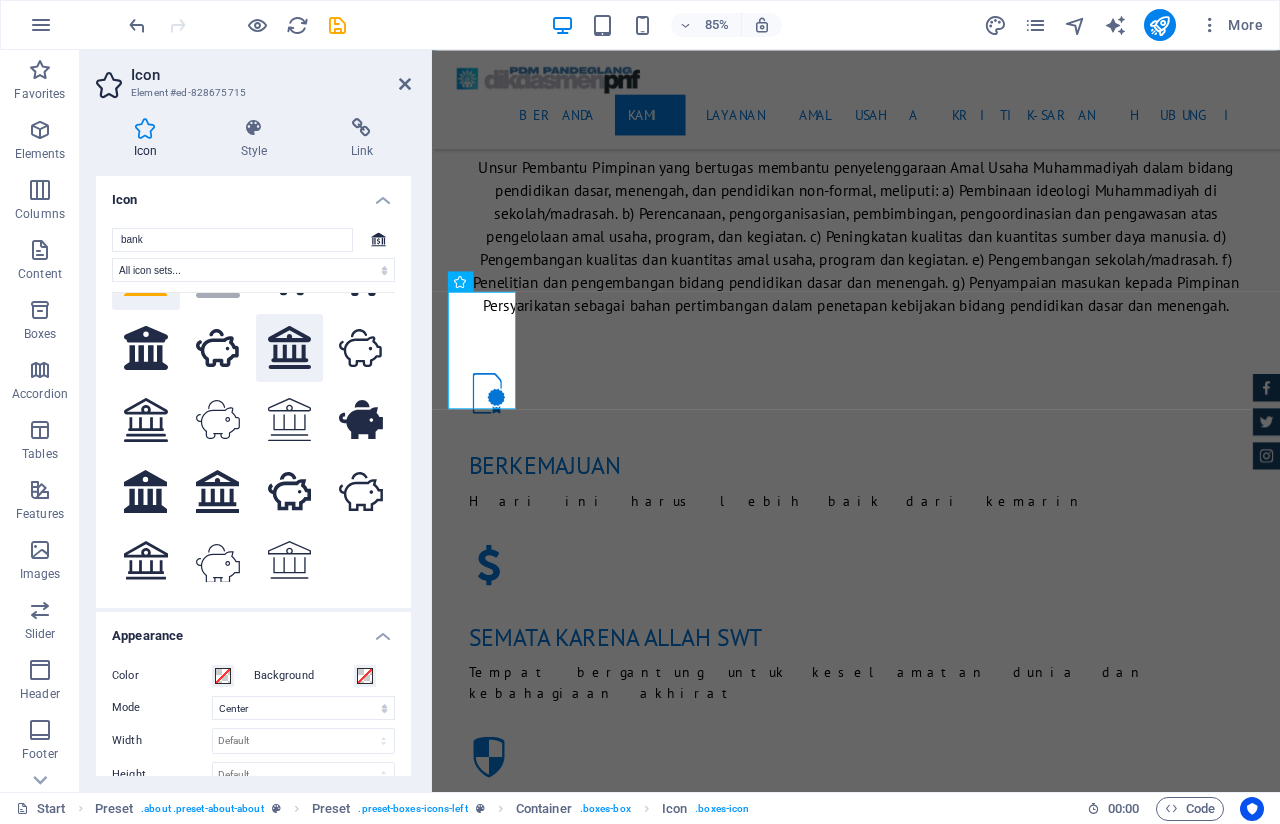 scroll, scrollTop: 135, scrollLeft: 0, axis: vertical 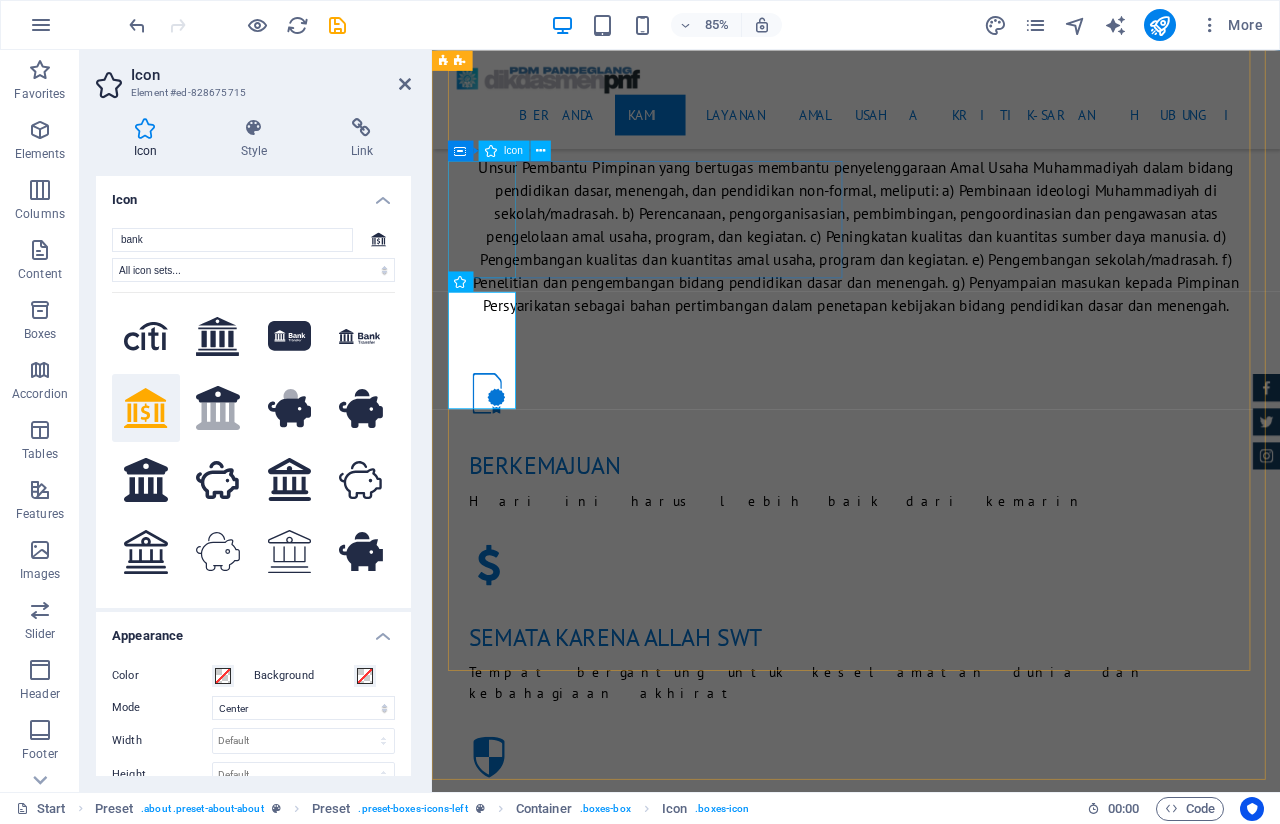 click at bounding box center [931, 2117] 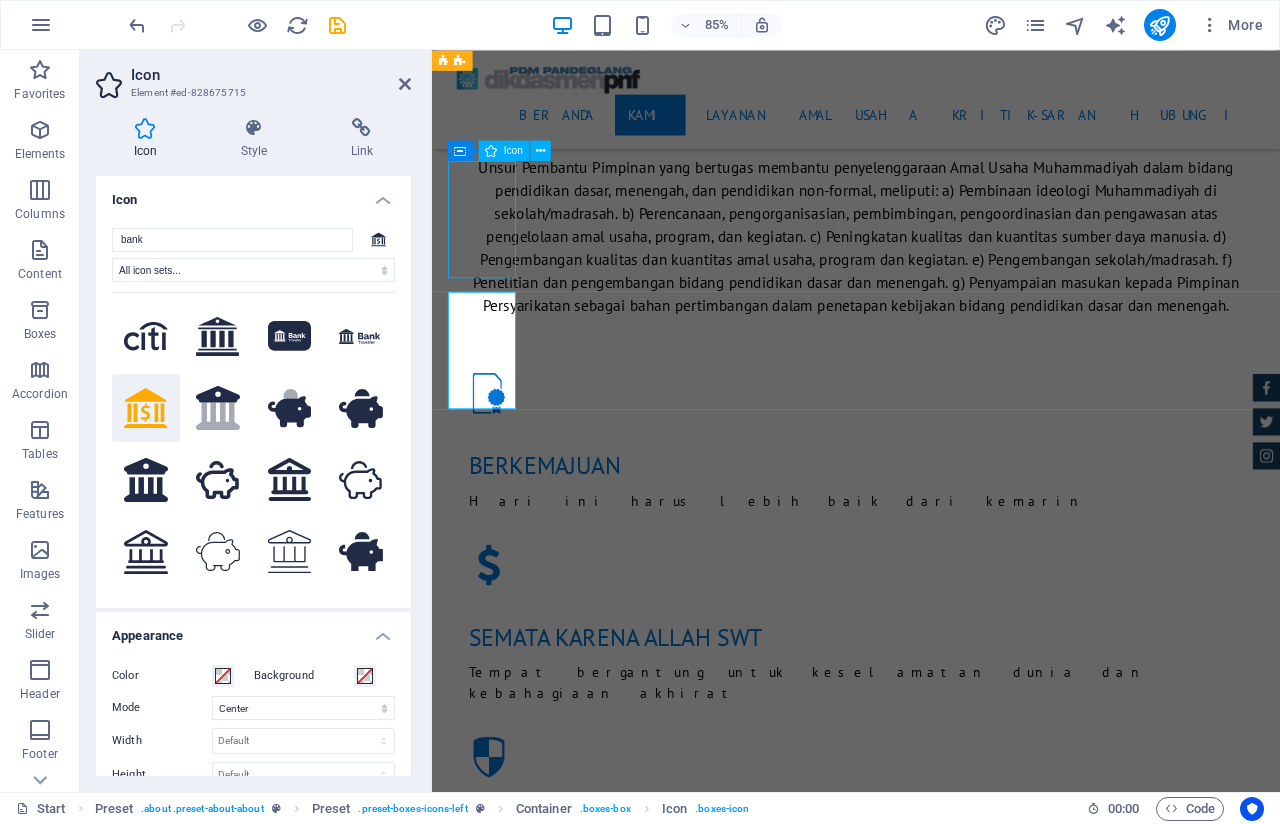 click at bounding box center [931, 2117] 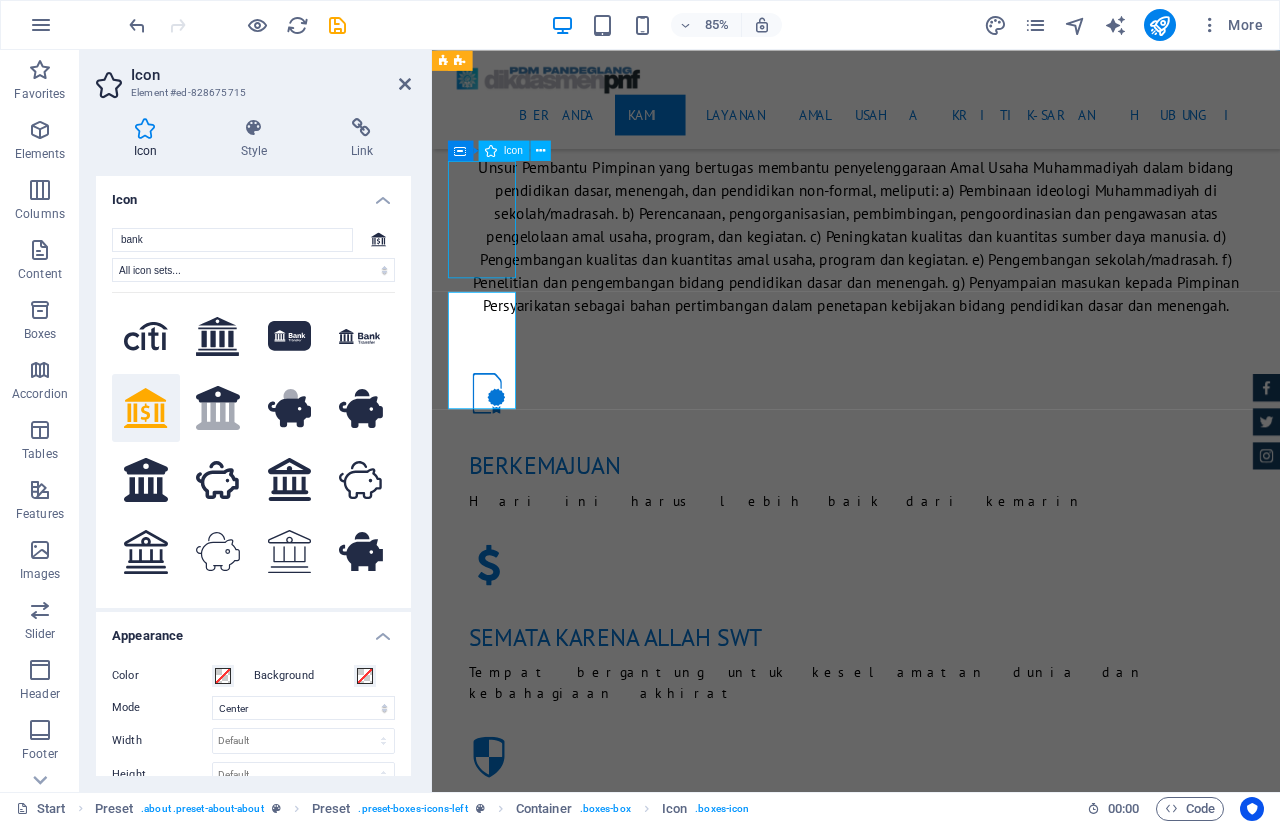 select on "xMidYMid" 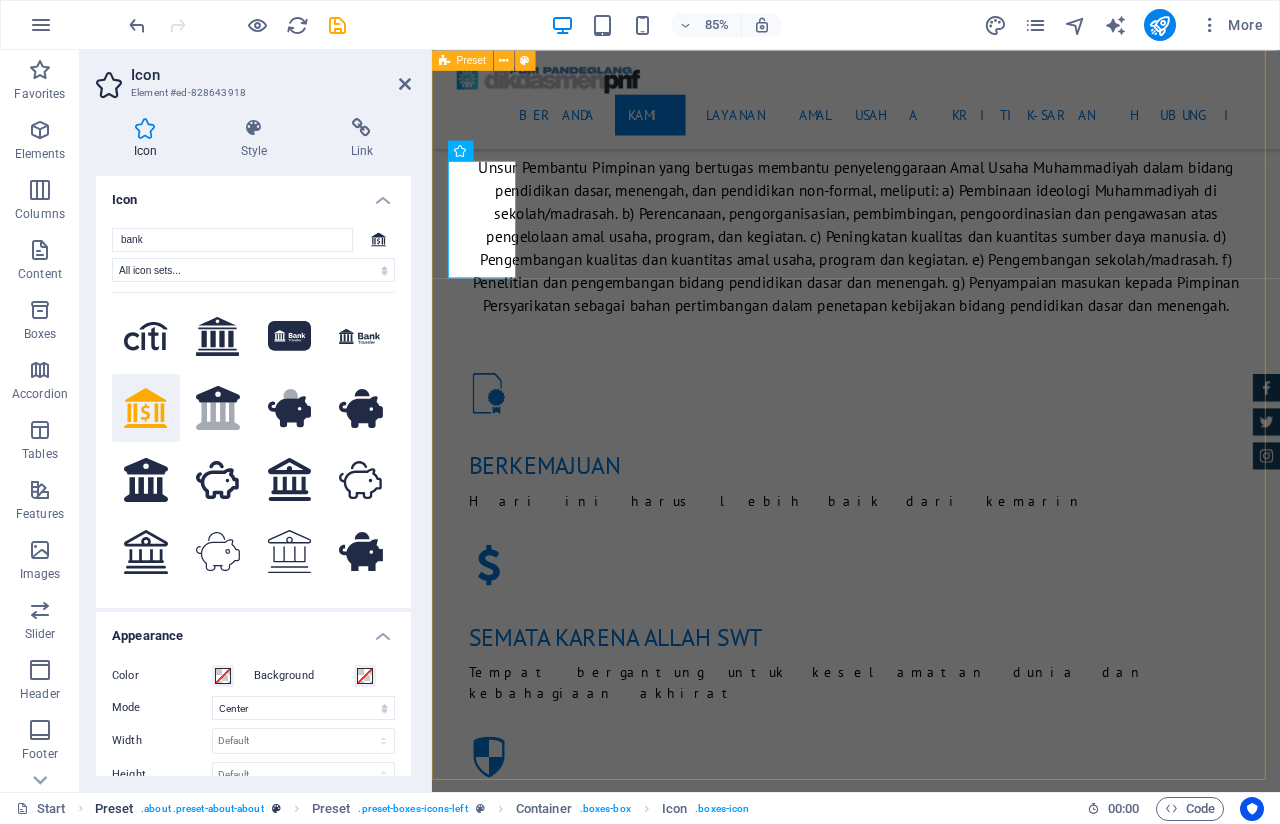 click on ". about .preset-about-about" at bounding box center [202, 809] 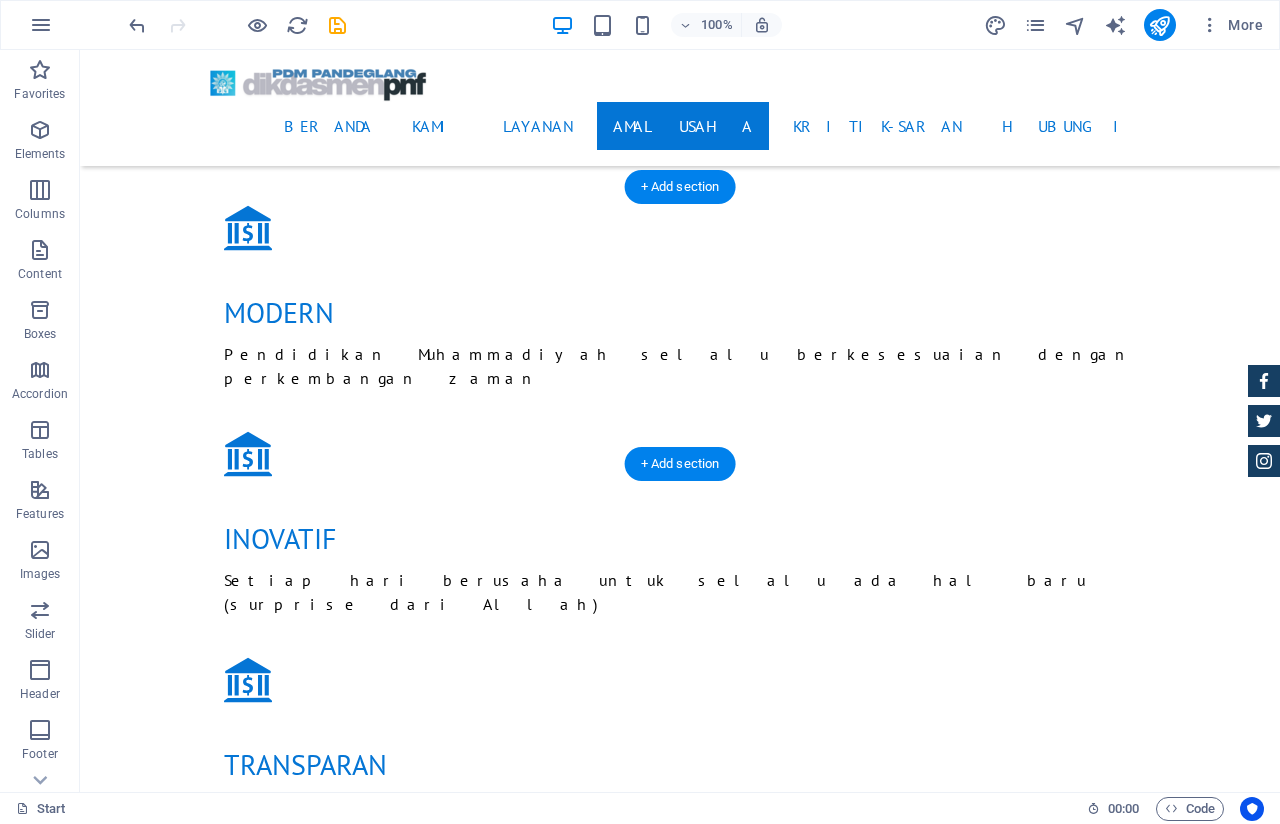 scroll, scrollTop: 3943, scrollLeft: 0, axis: vertical 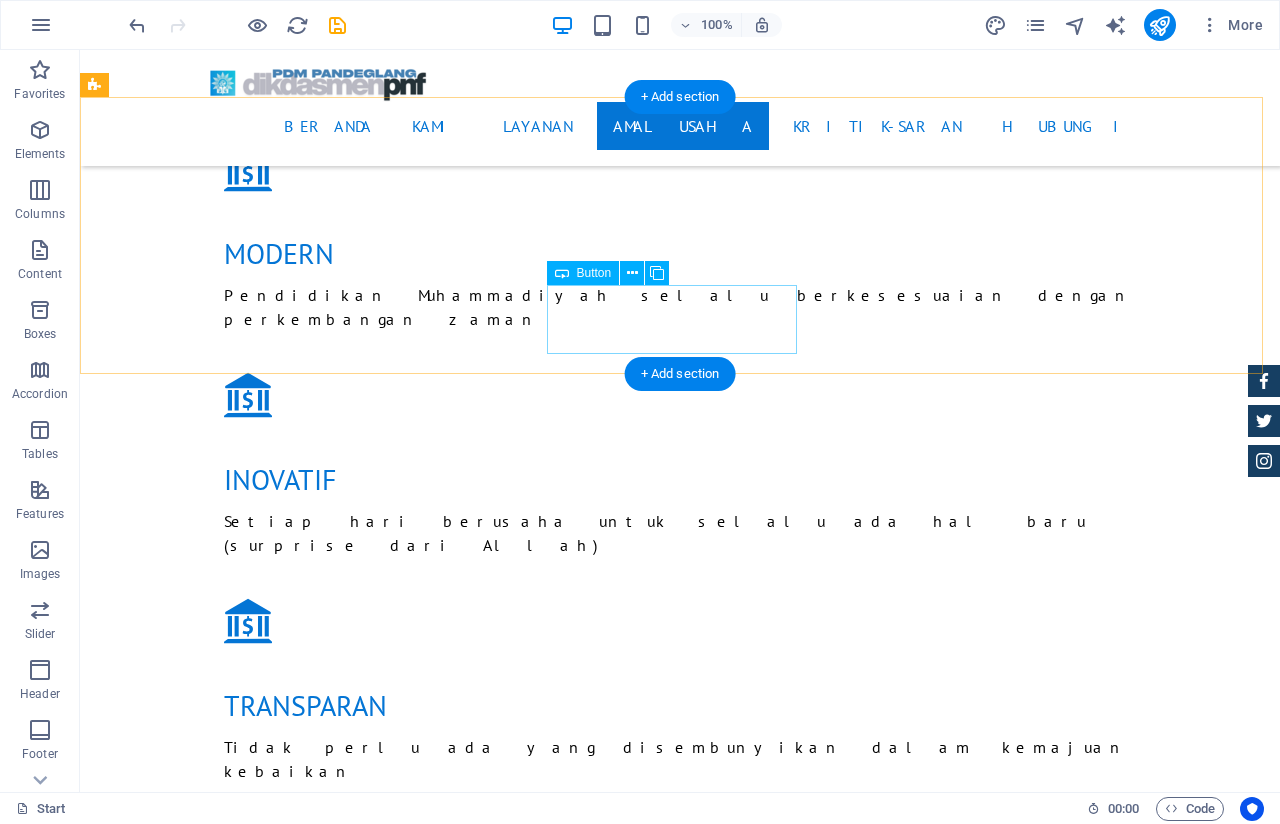 click on "on Sale" at bounding box center (568, 4907) 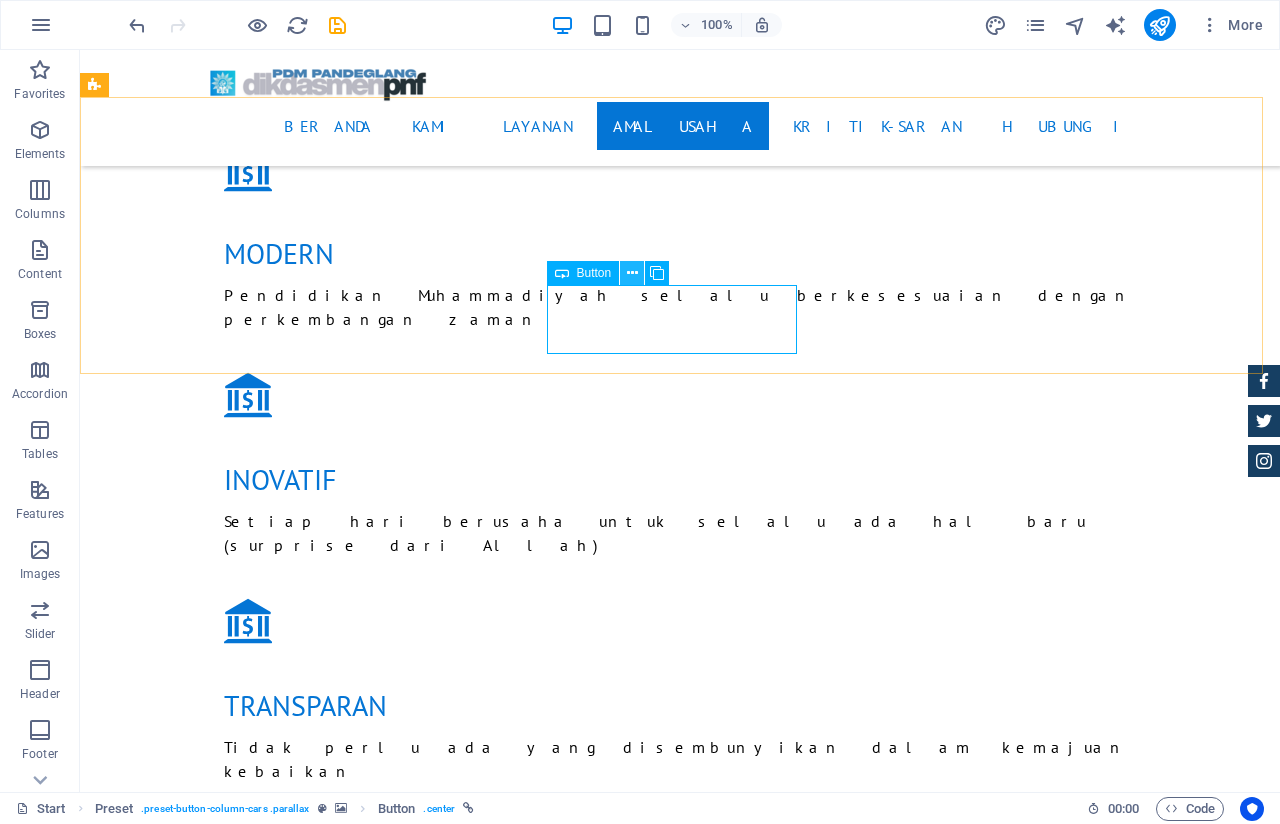 click at bounding box center [632, 273] 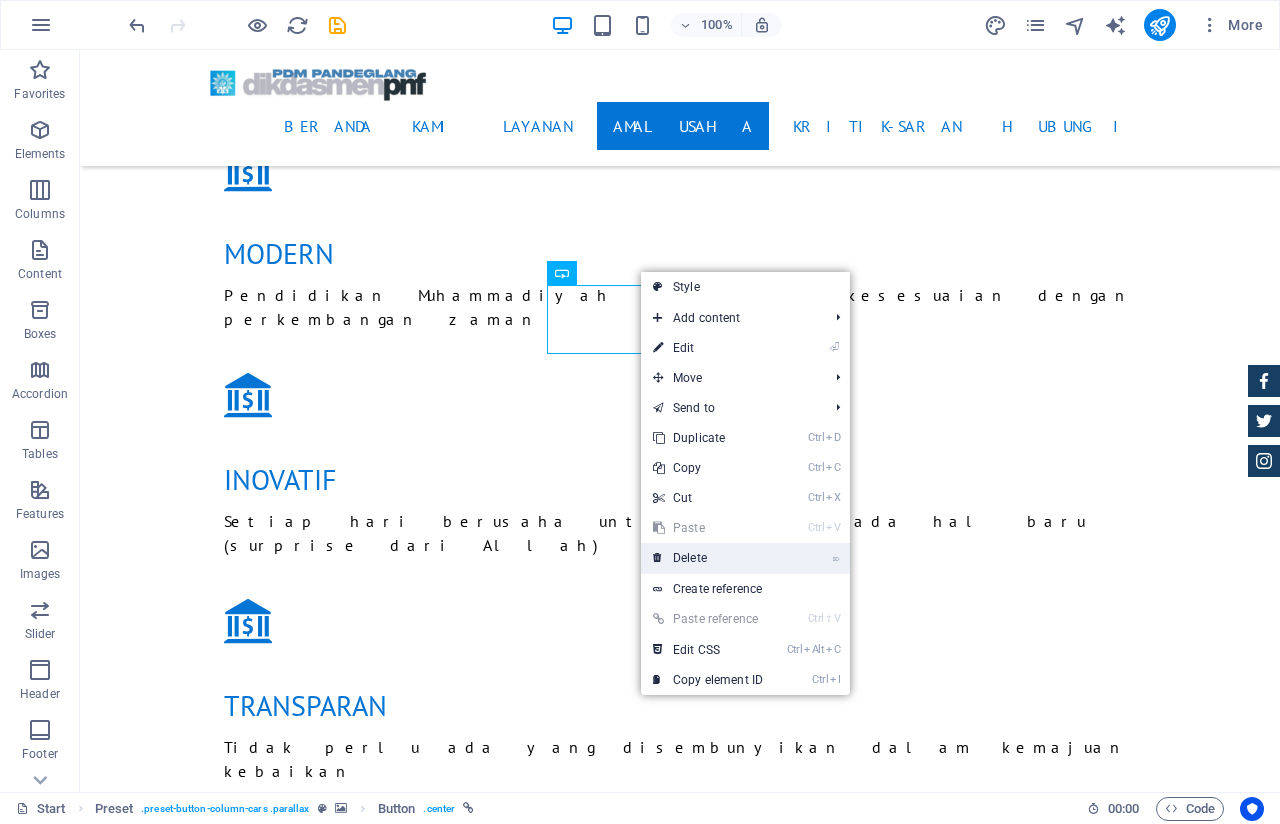 click on "⌦  Delete" at bounding box center [708, 558] 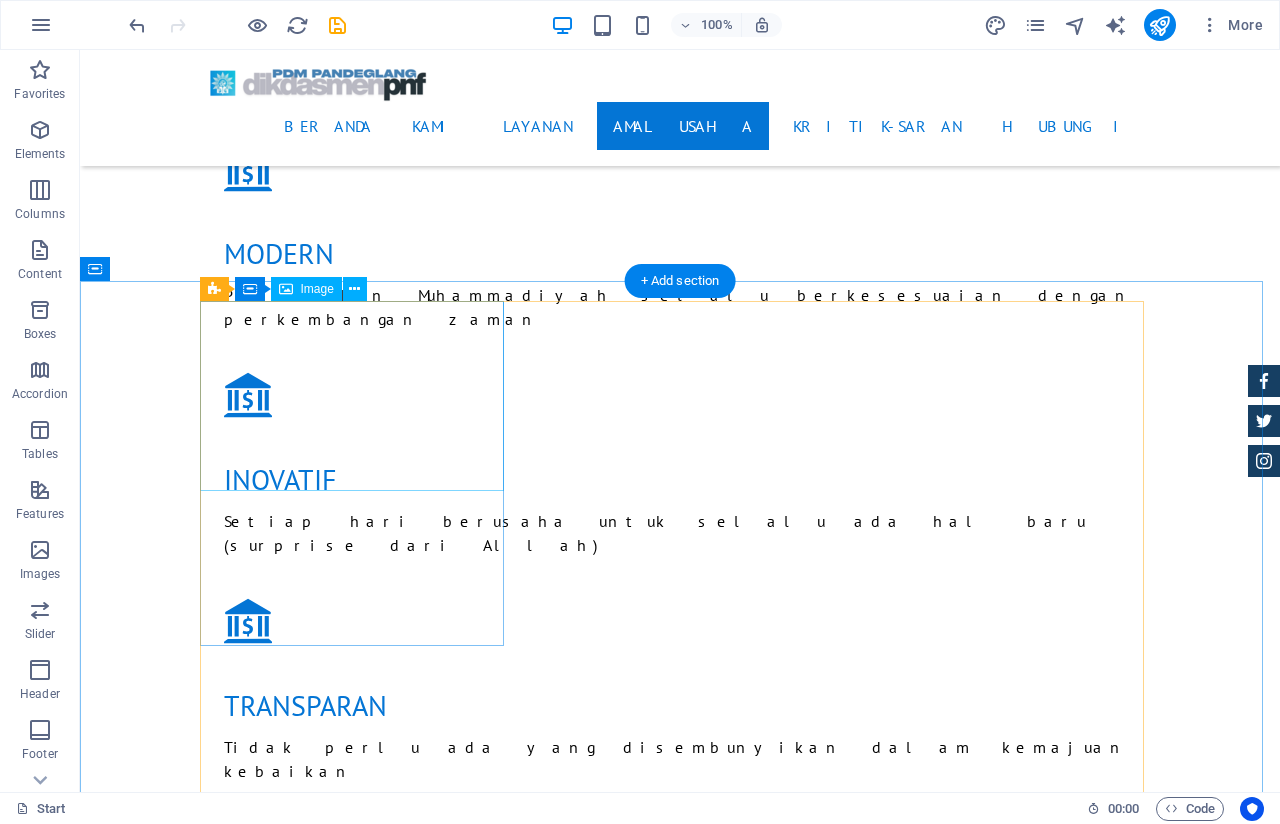 click at bounding box center [680, 5156] 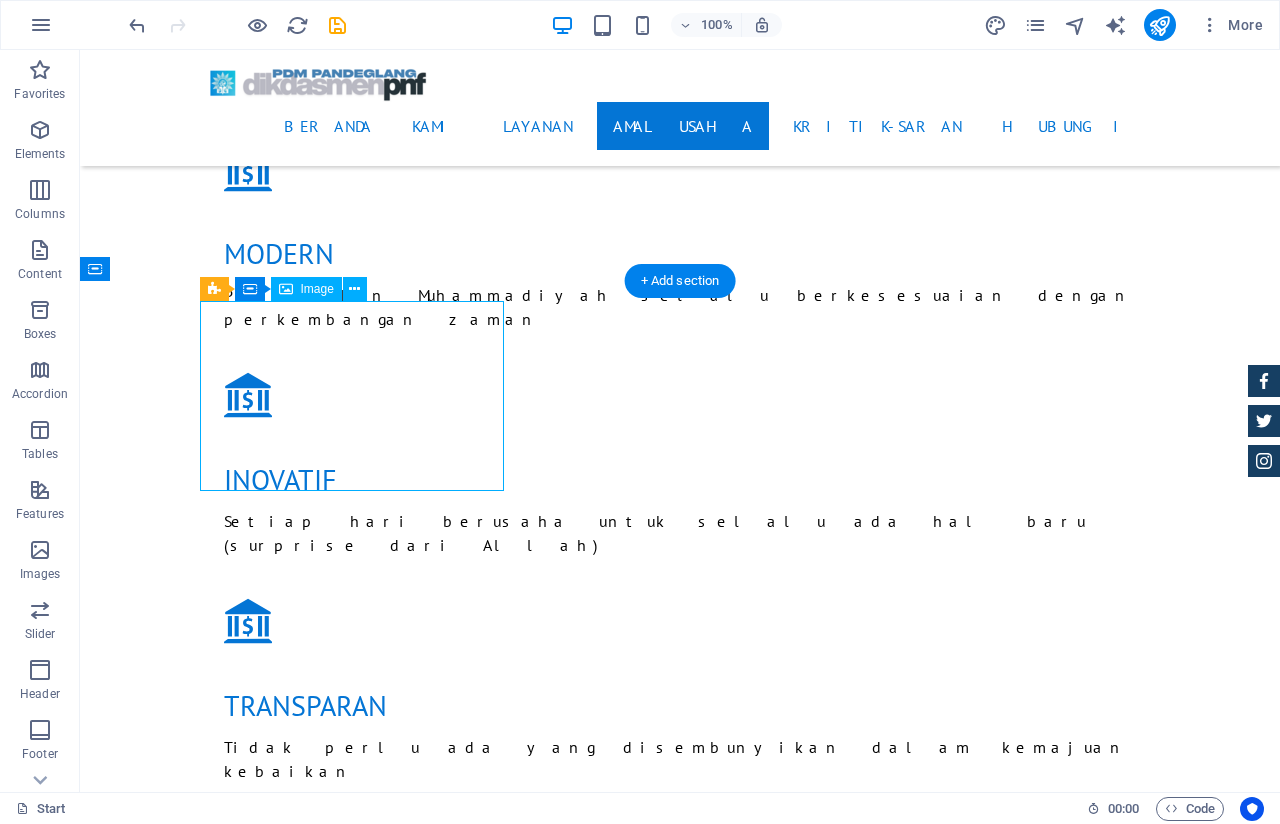 click at bounding box center (680, 5156) 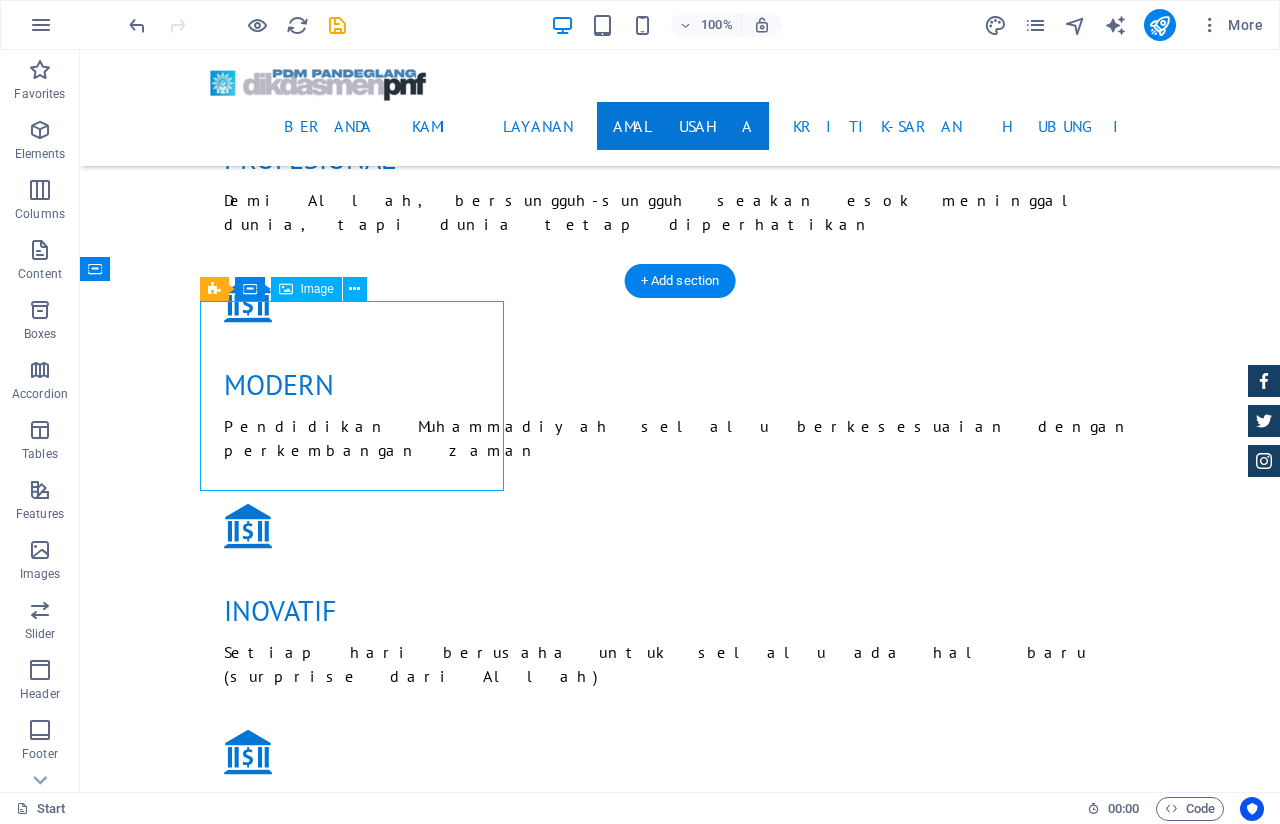 select on "%" 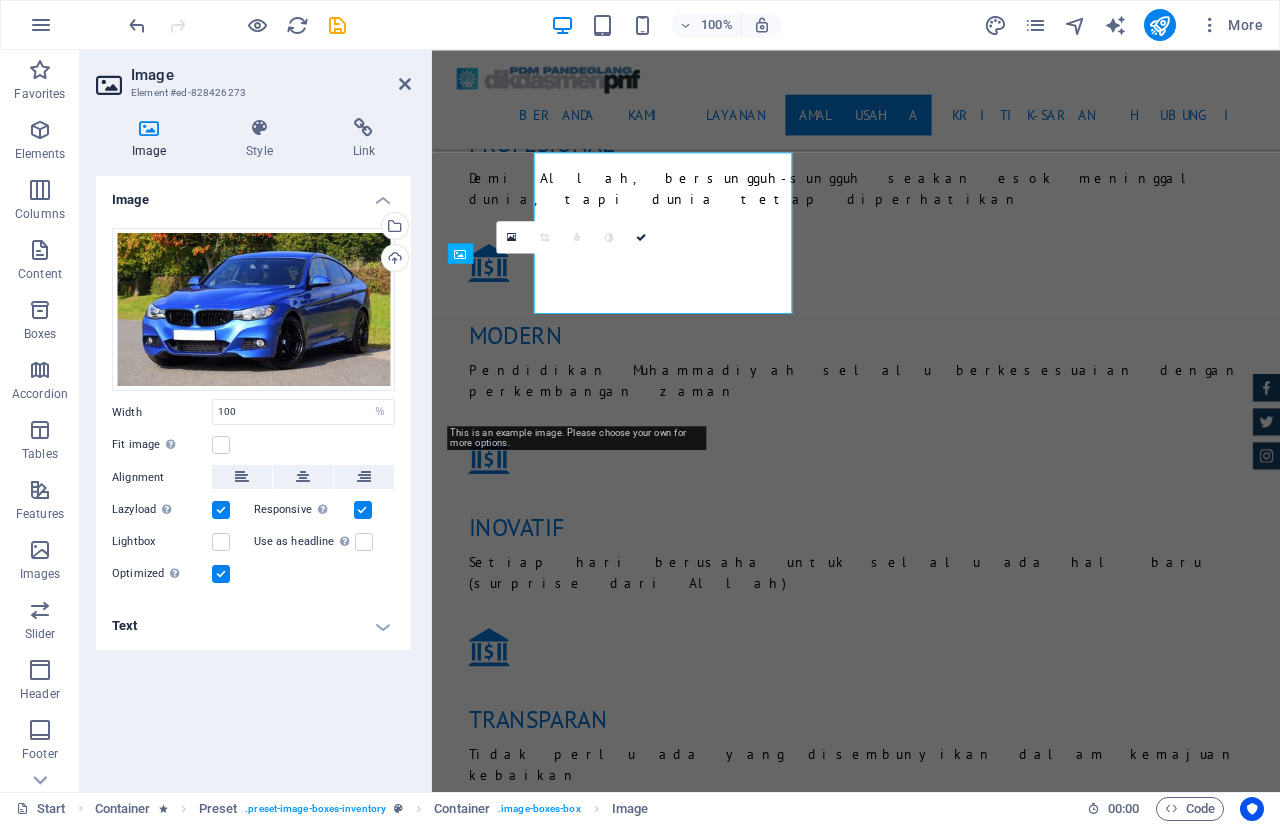 scroll, scrollTop: 4074, scrollLeft: 0, axis: vertical 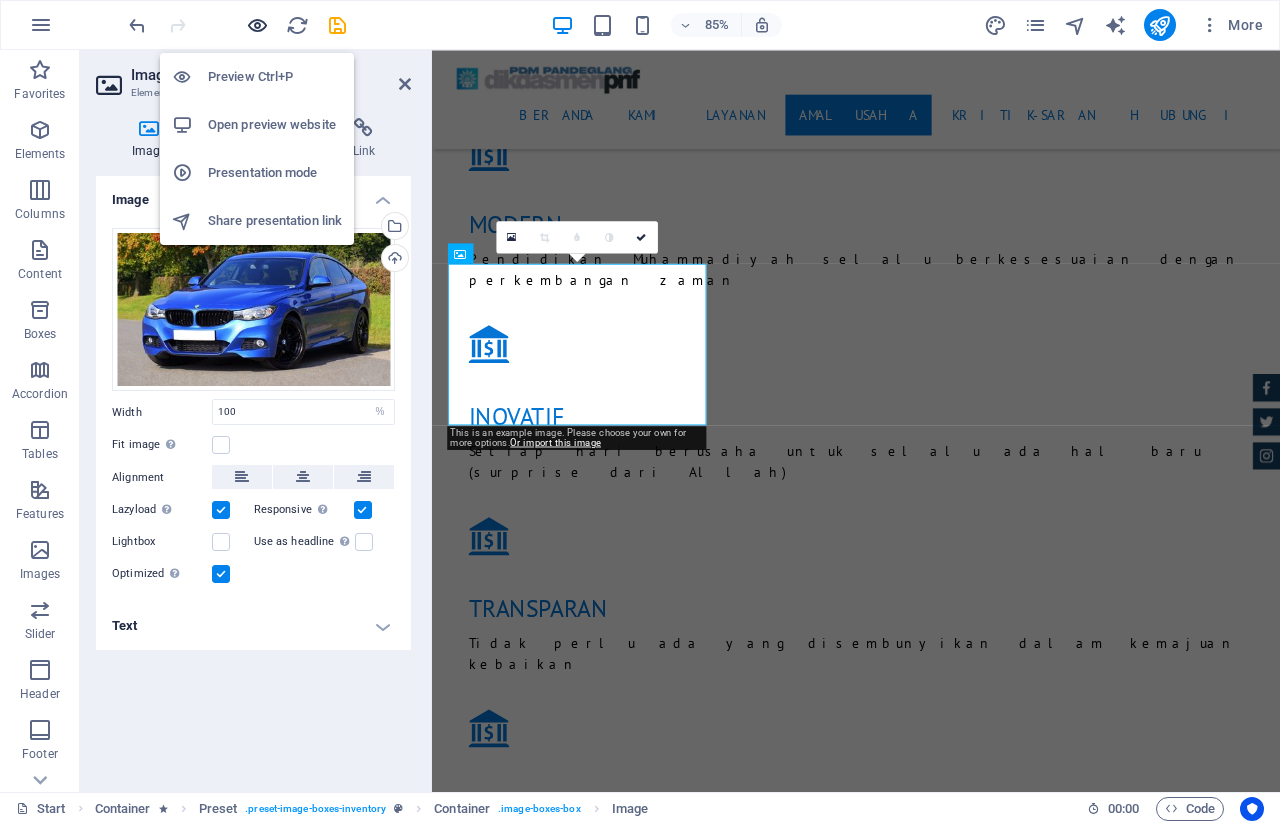 click at bounding box center [257, 25] 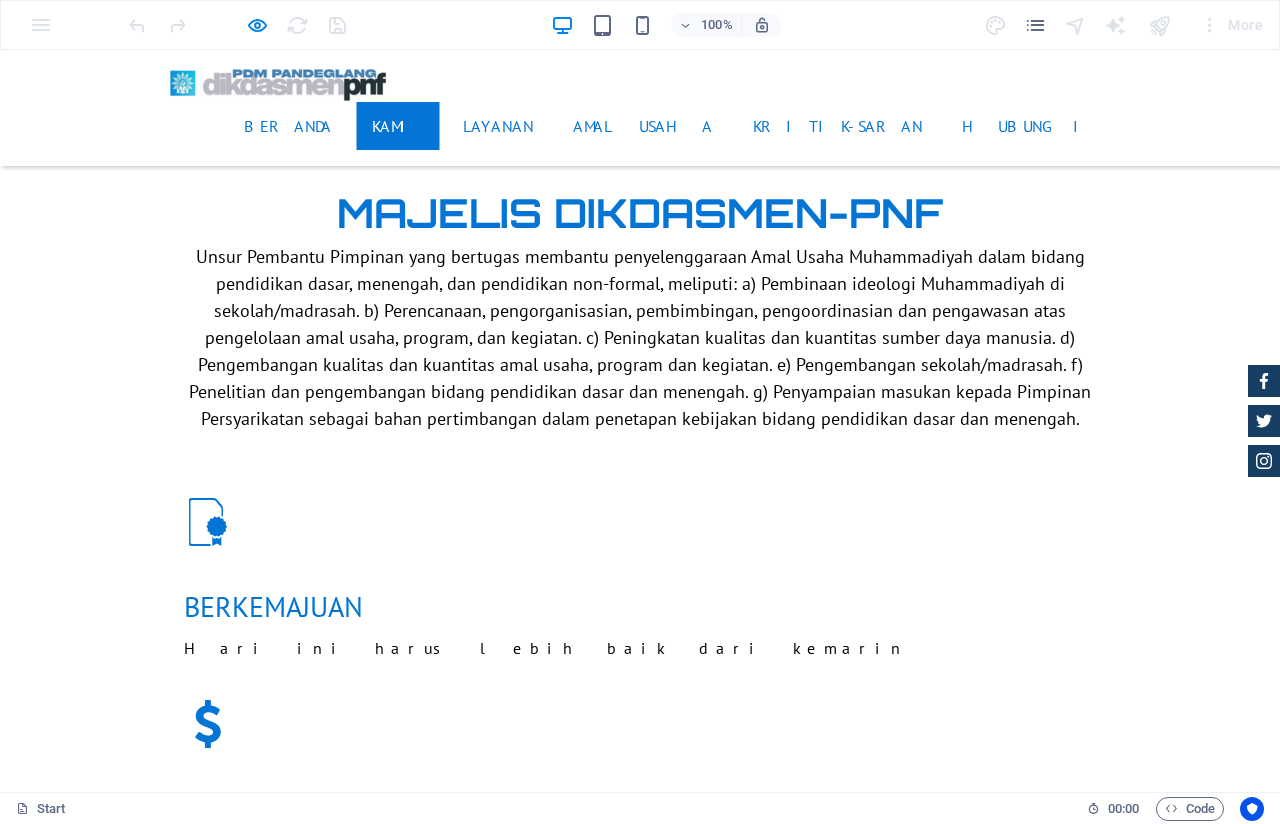 scroll, scrollTop: 1443, scrollLeft: 0, axis: vertical 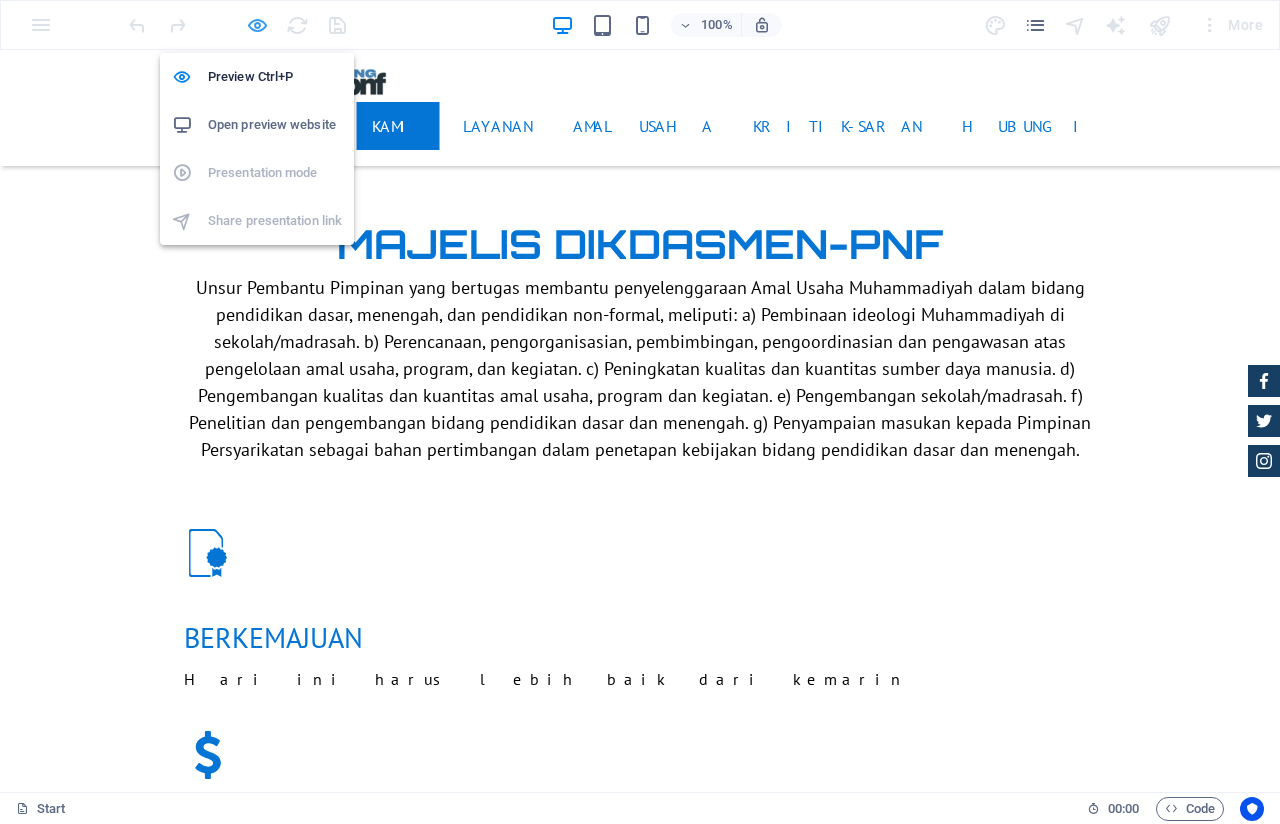 click at bounding box center (257, 25) 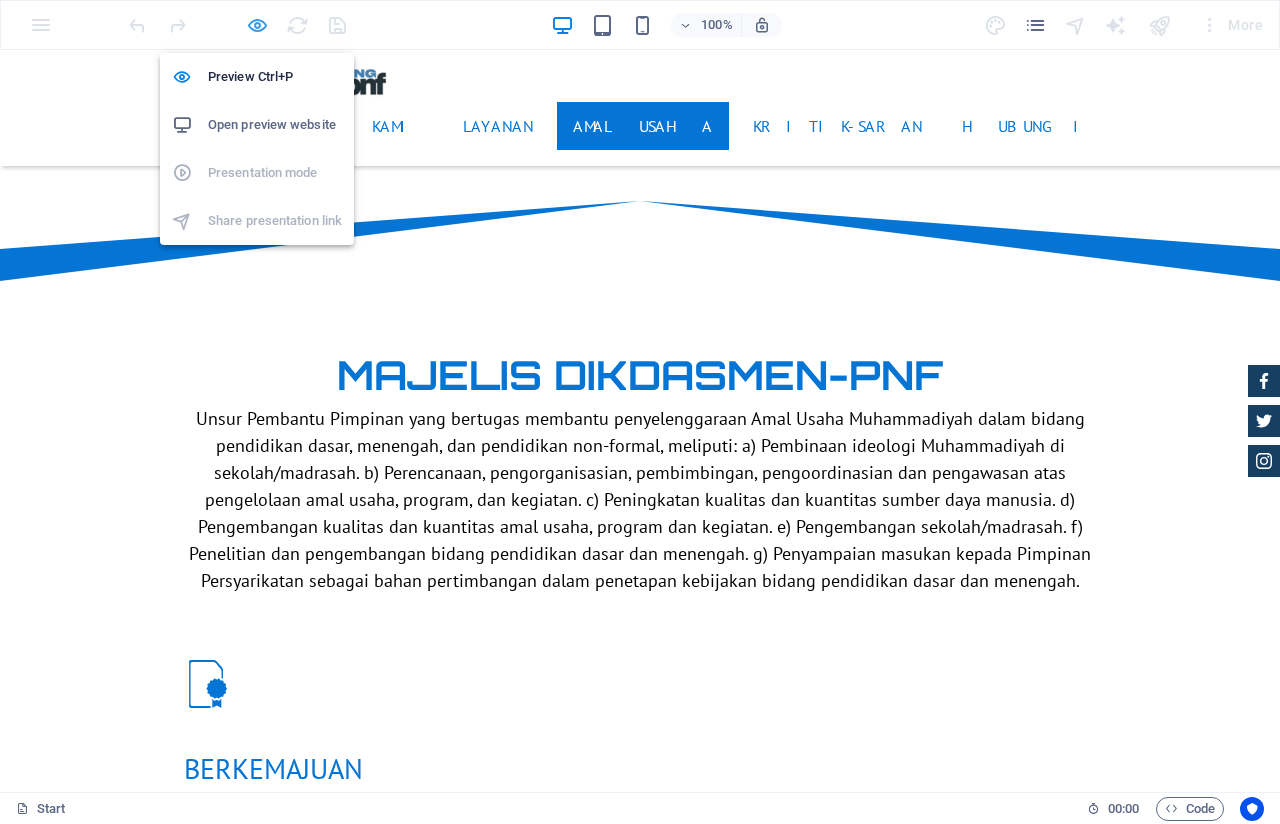 select on "%" 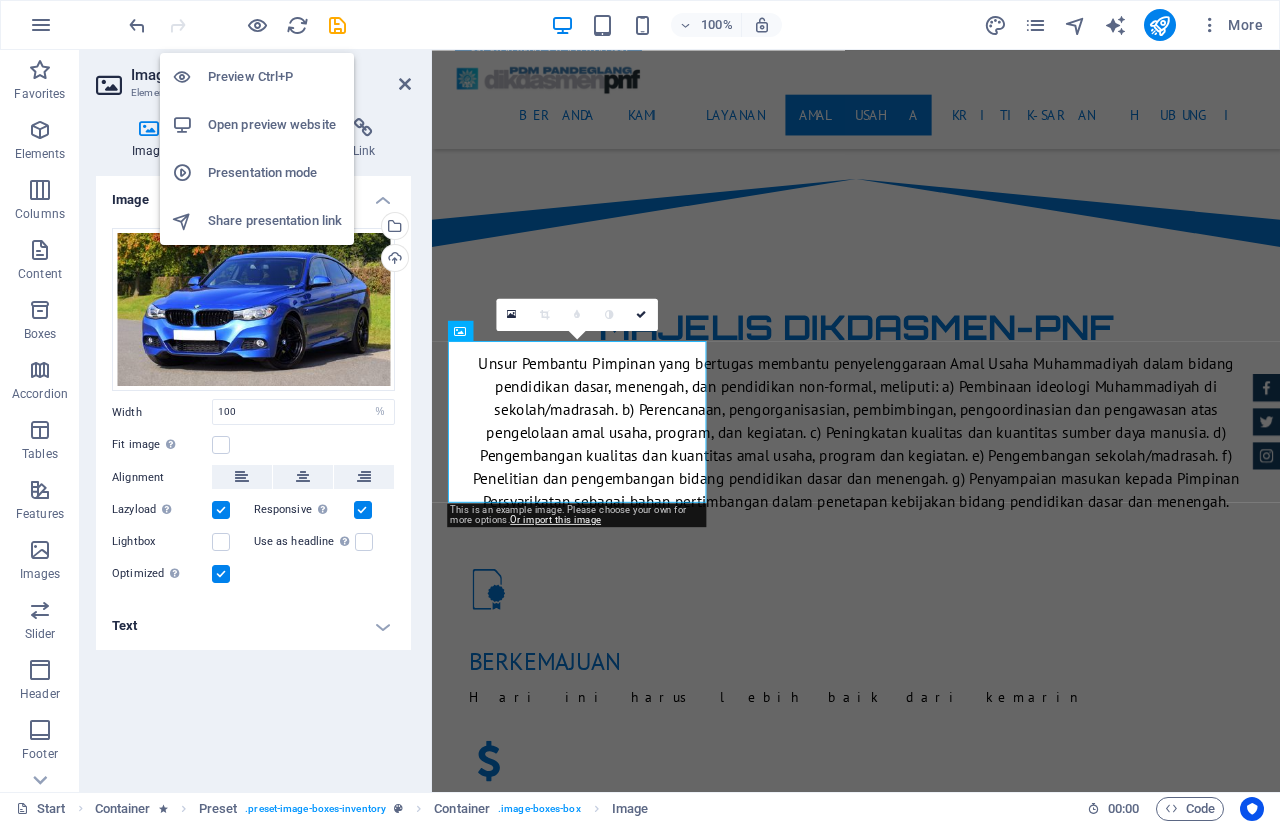 scroll, scrollTop: 3983, scrollLeft: 0, axis: vertical 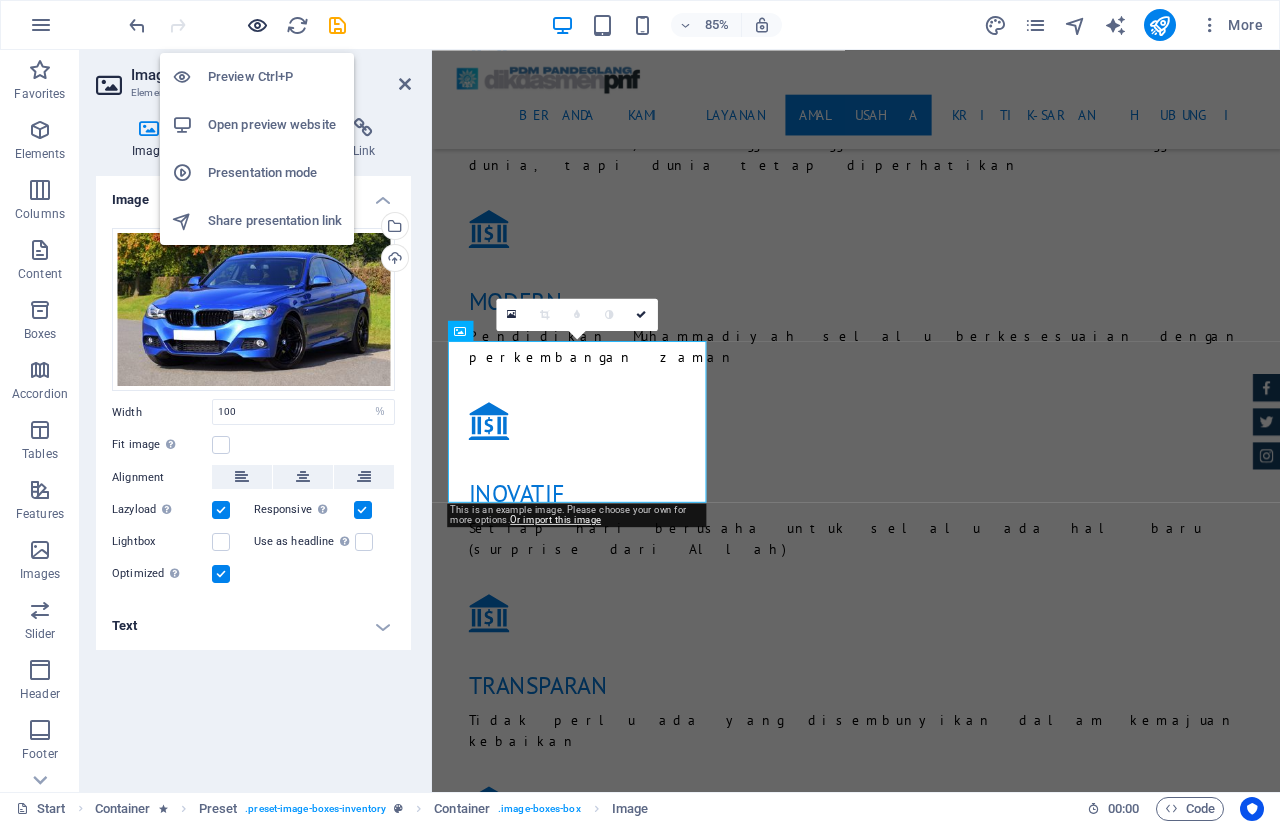 click at bounding box center (257, 25) 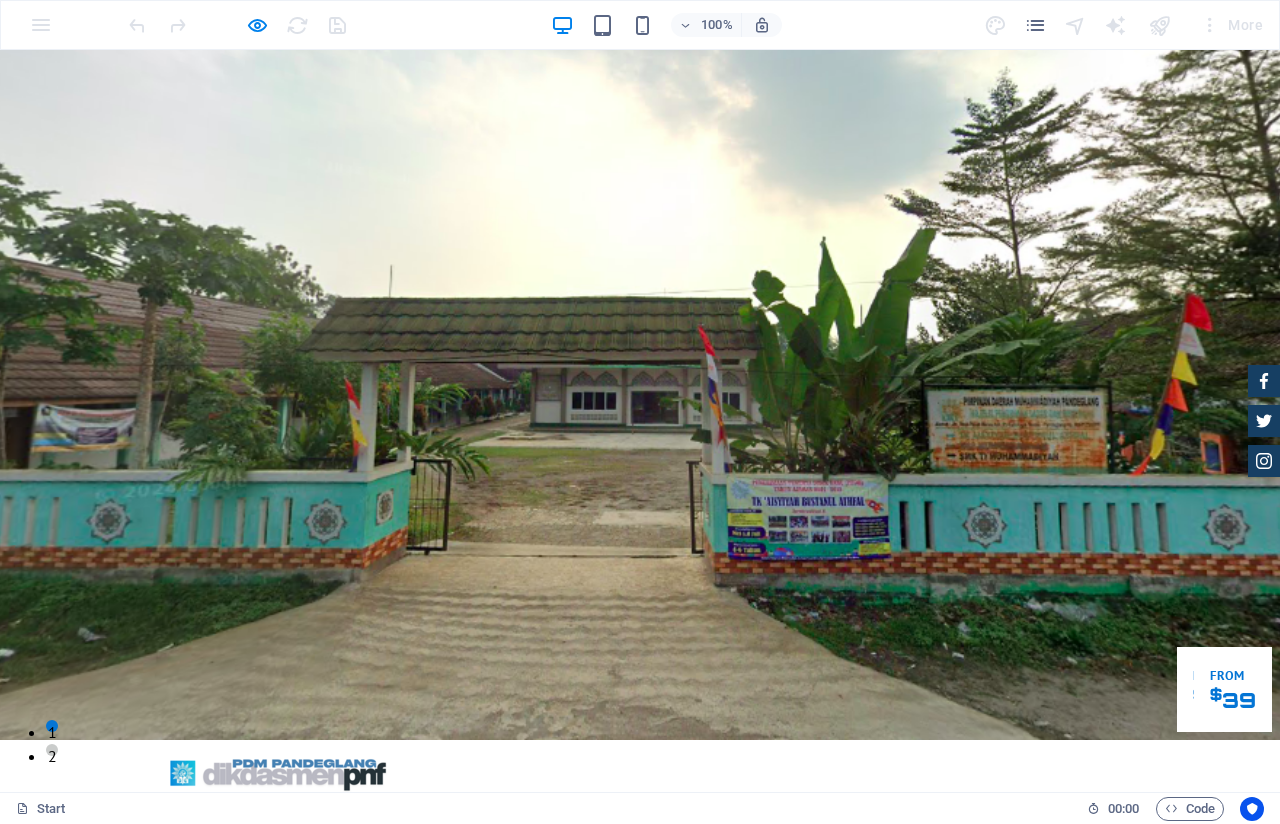 scroll, scrollTop: 0, scrollLeft: 0, axis: both 